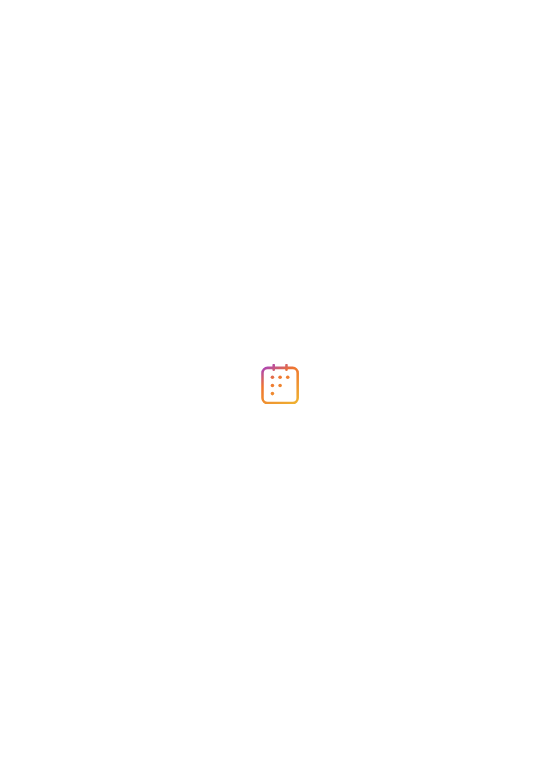 scroll, scrollTop: 0, scrollLeft: 0, axis: both 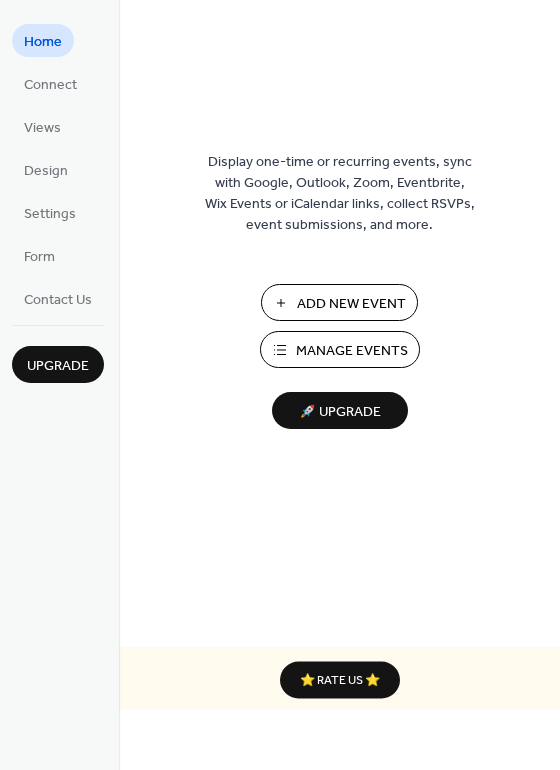 click on "Manage Events" at bounding box center (352, 351) 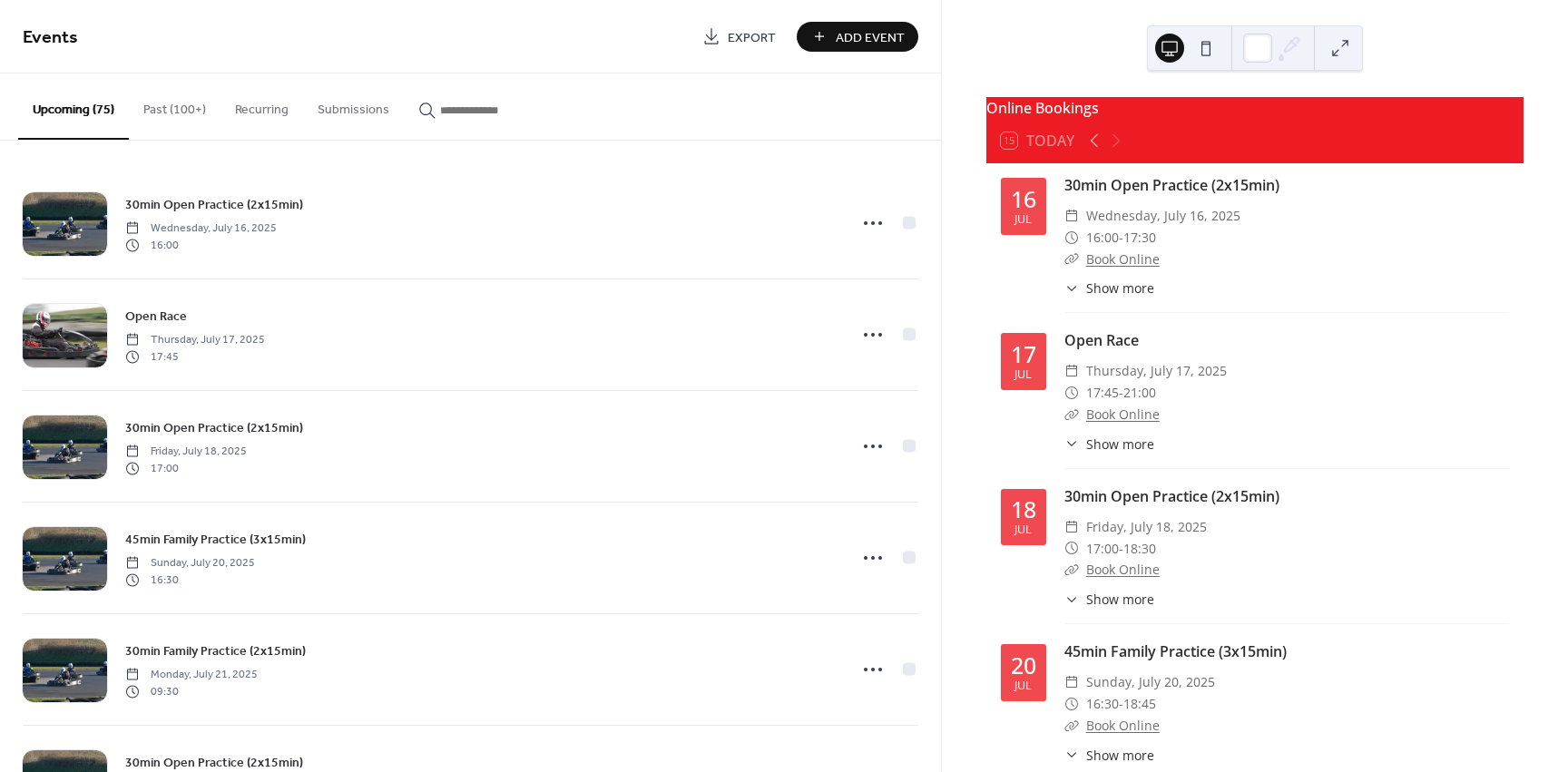 scroll, scrollTop: 0, scrollLeft: 0, axis: both 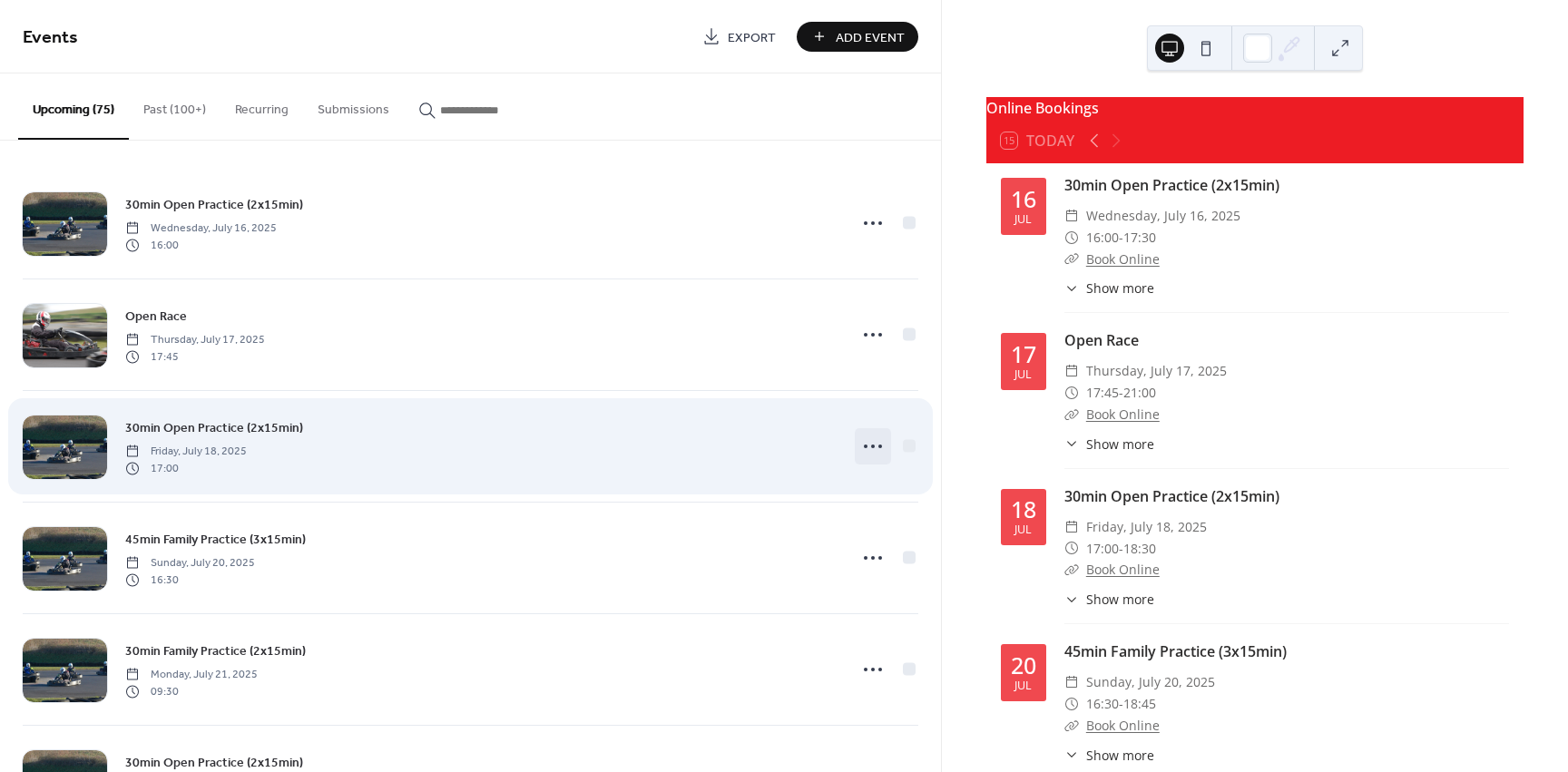 click 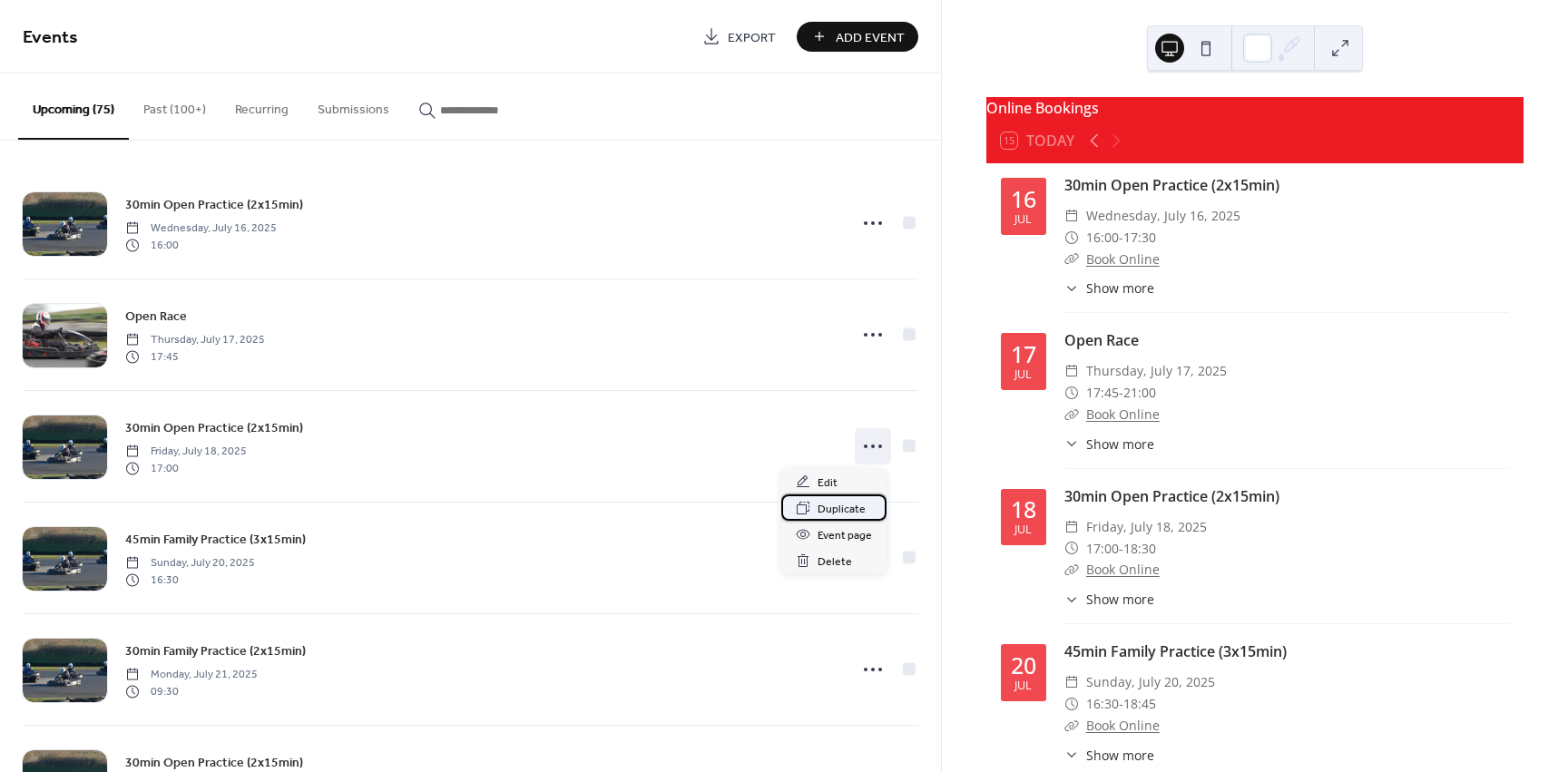 click on "Duplicate" at bounding box center [841, 509] 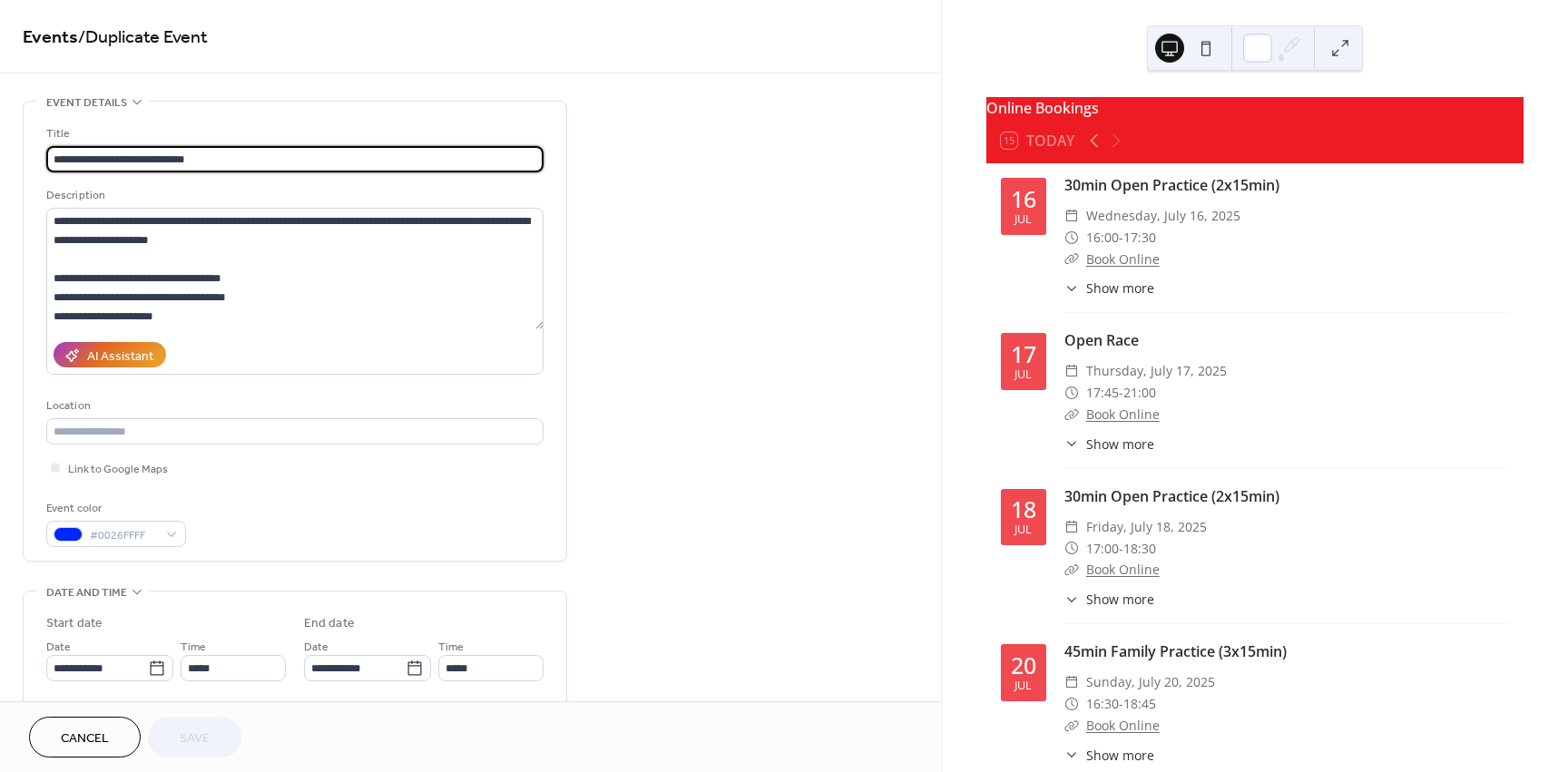 click on "**********" at bounding box center (295, 159) 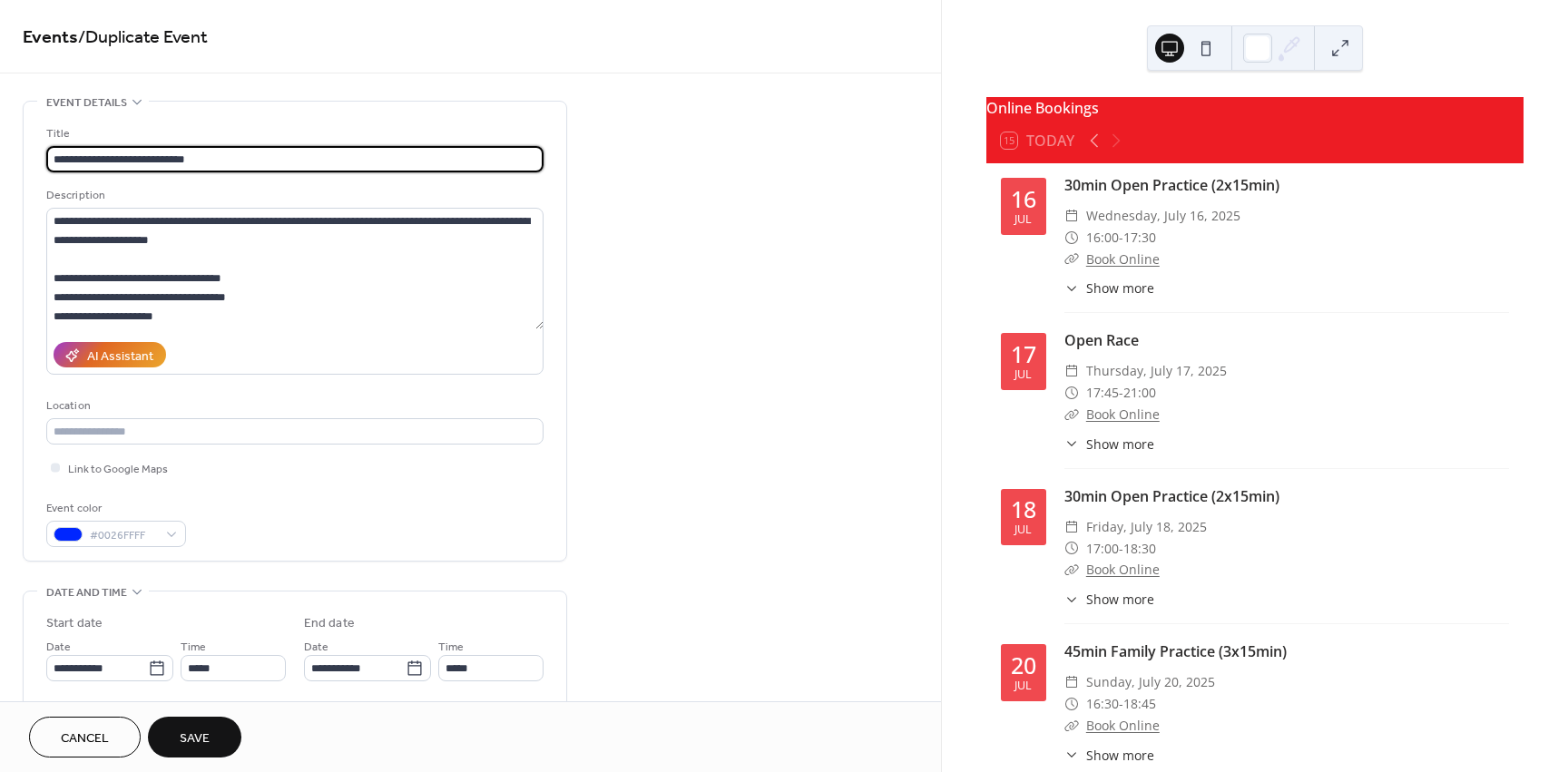 click on "**********" at bounding box center [295, 159] 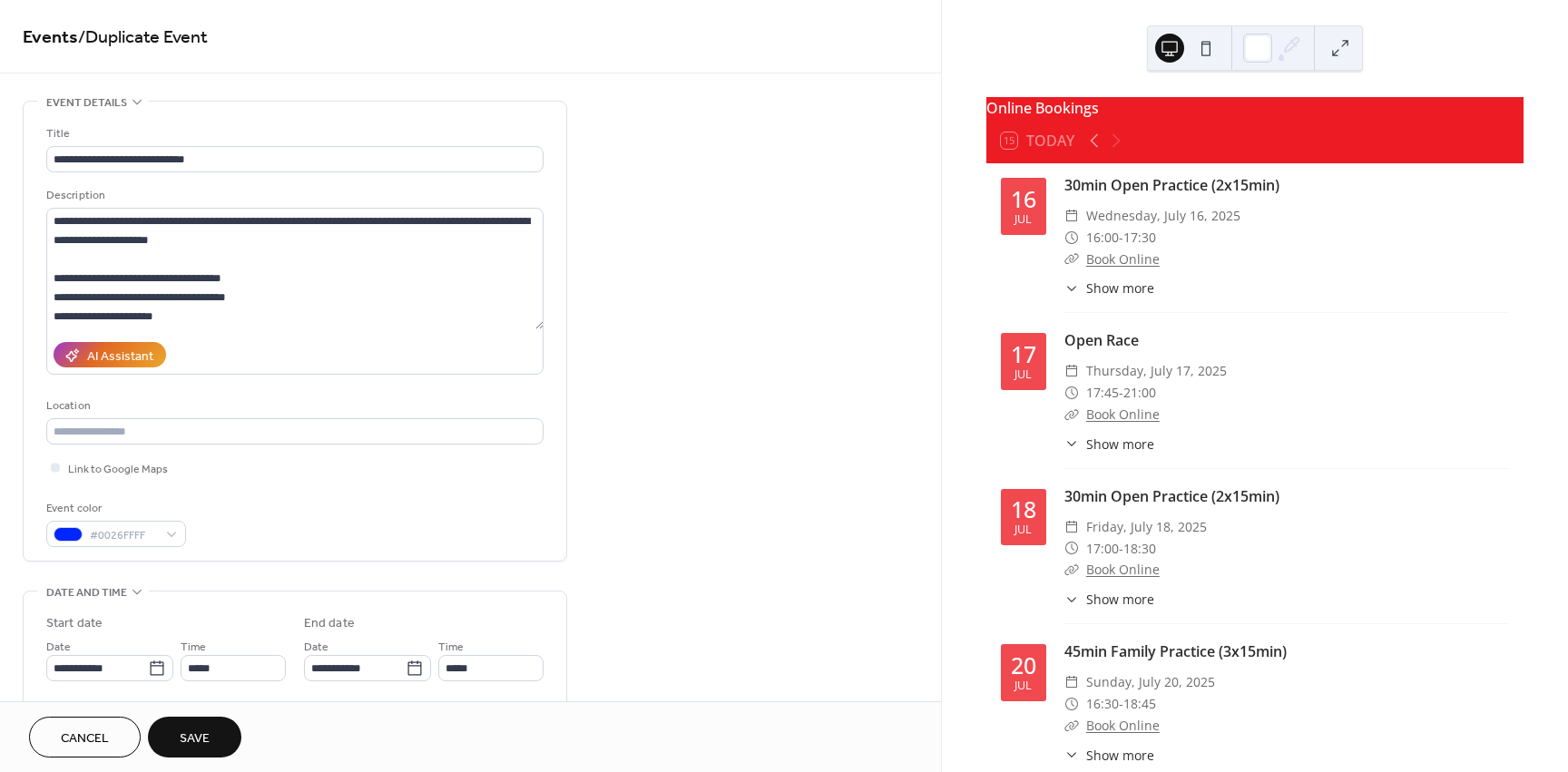 click on "**********" at bounding box center (470, 724) 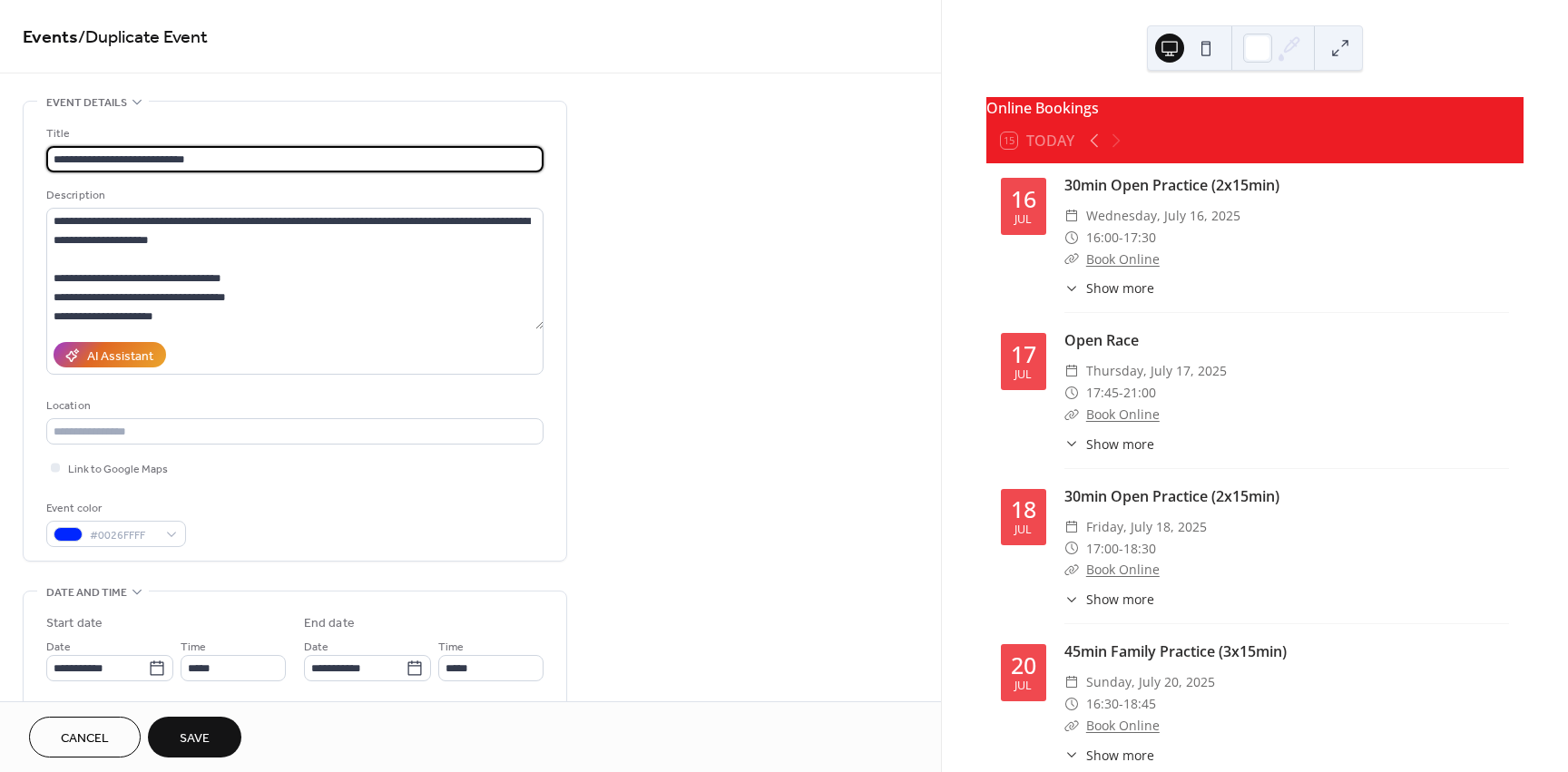 drag, startPoint x: 268, startPoint y: 158, endPoint x: 152, endPoint y: 157, distance: 116.0043 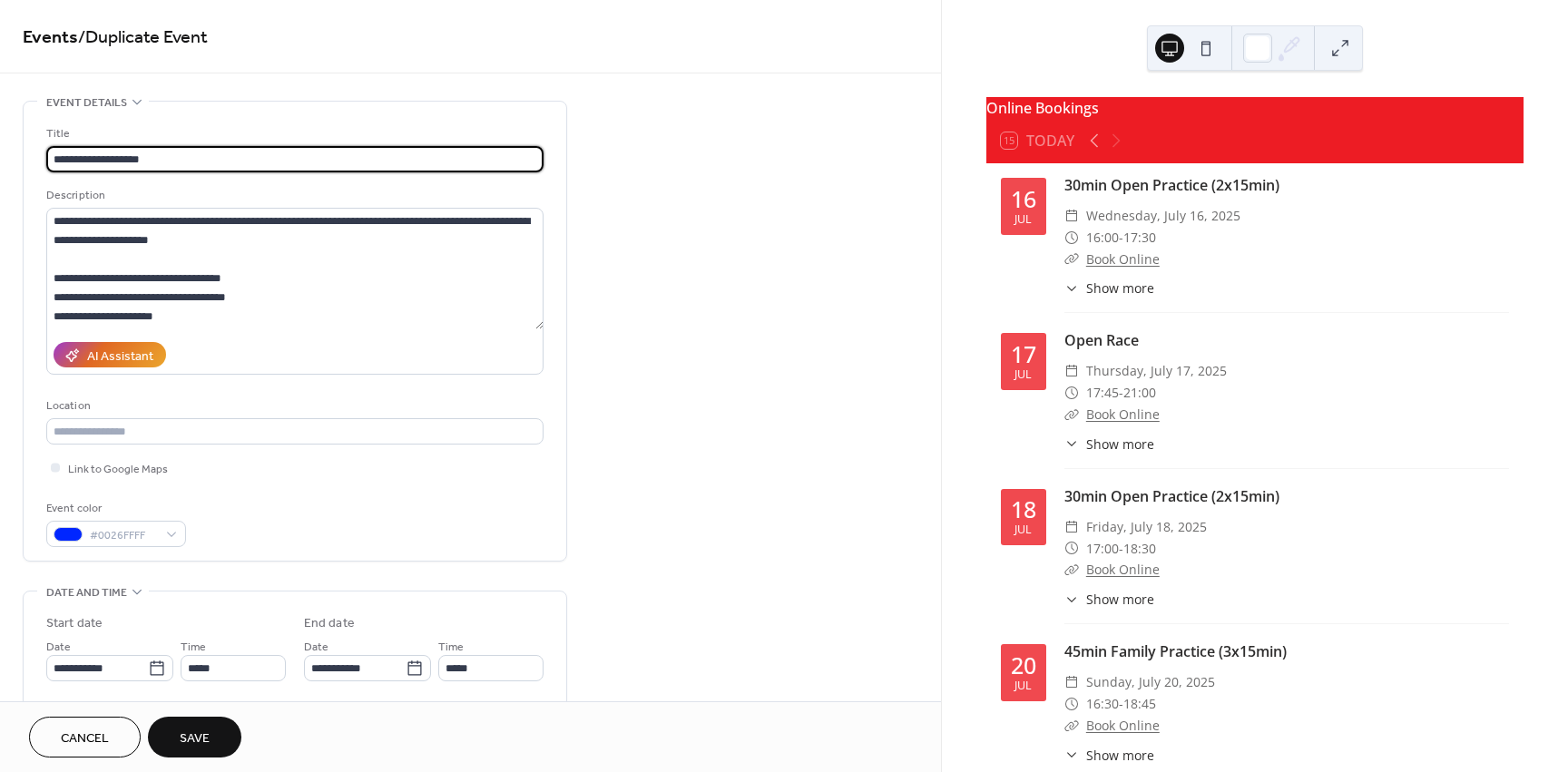 type on "**********" 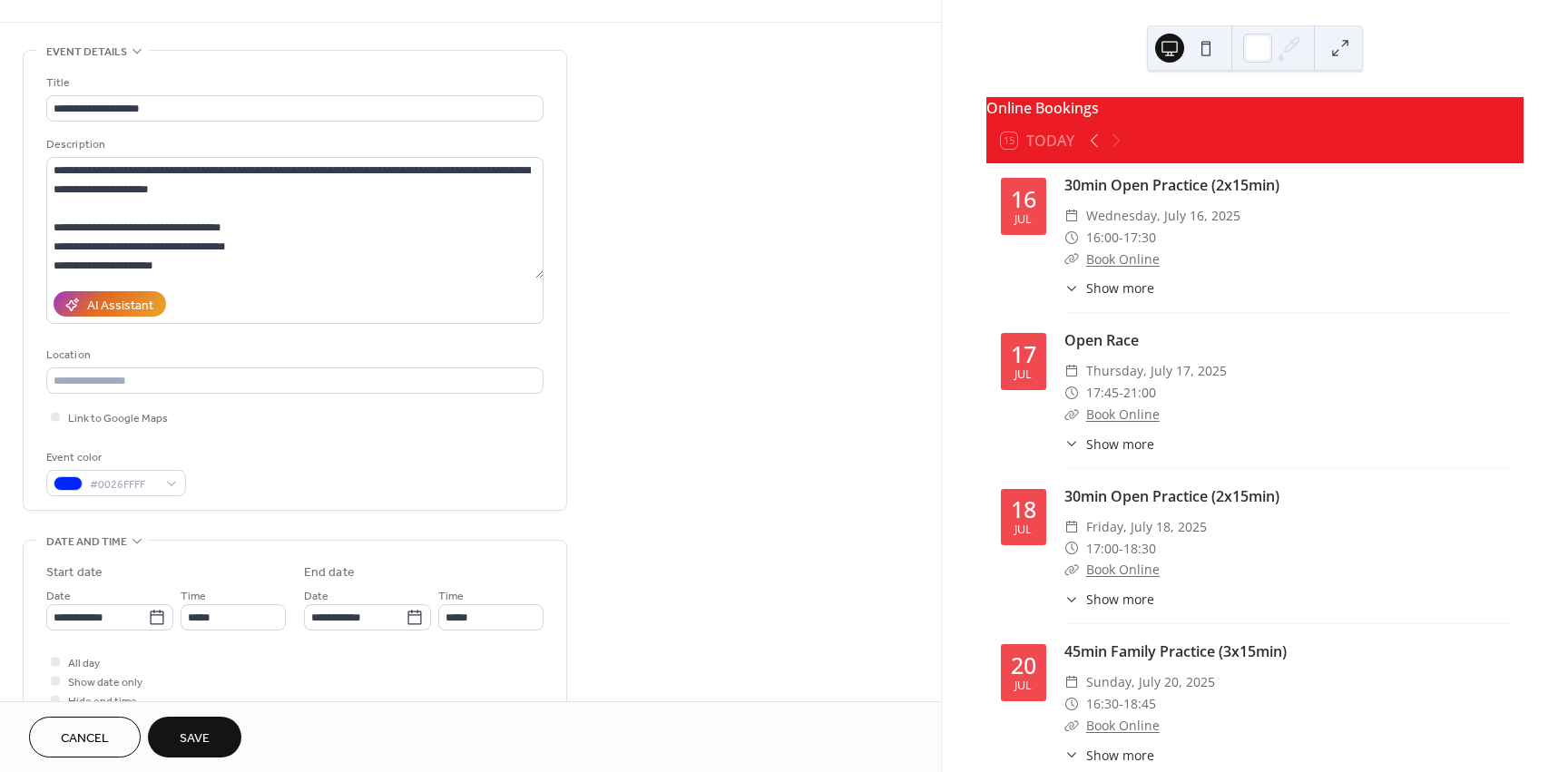 scroll, scrollTop: 71, scrollLeft: 0, axis: vertical 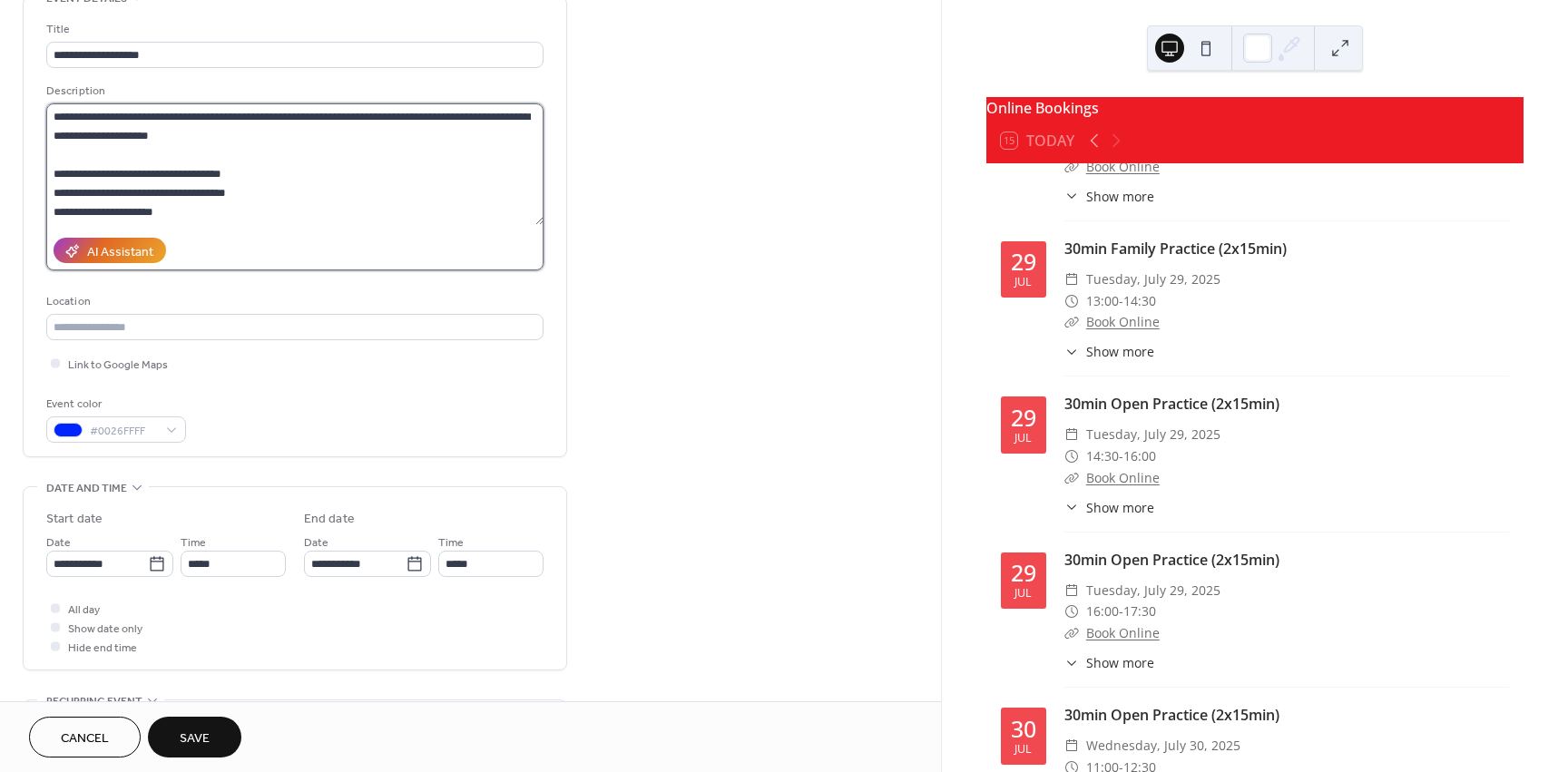 click on "**********" at bounding box center [295, 164] 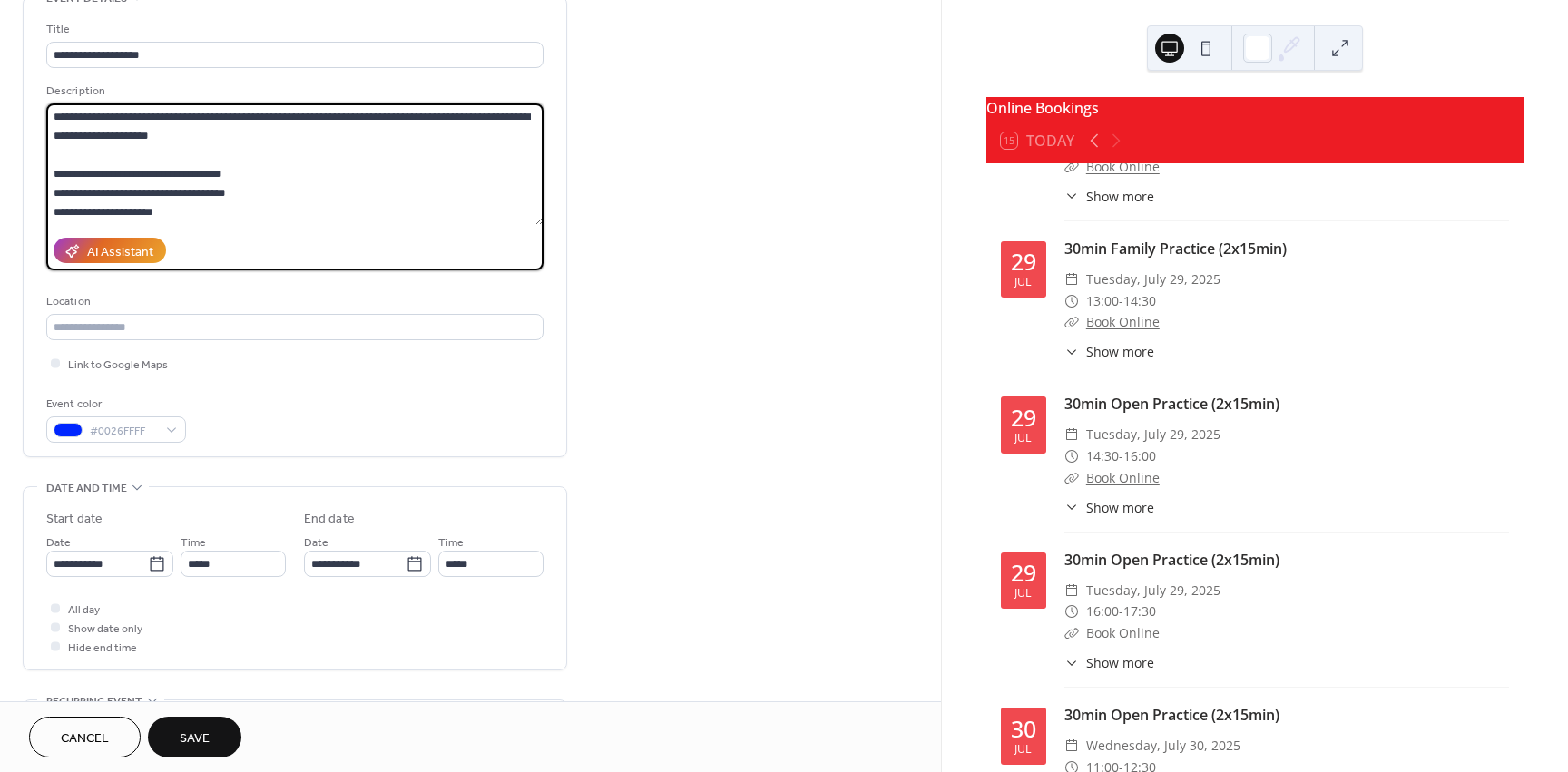 drag, startPoint x: 229, startPoint y: 112, endPoint x: 256, endPoint y: 113, distance: 27.018512 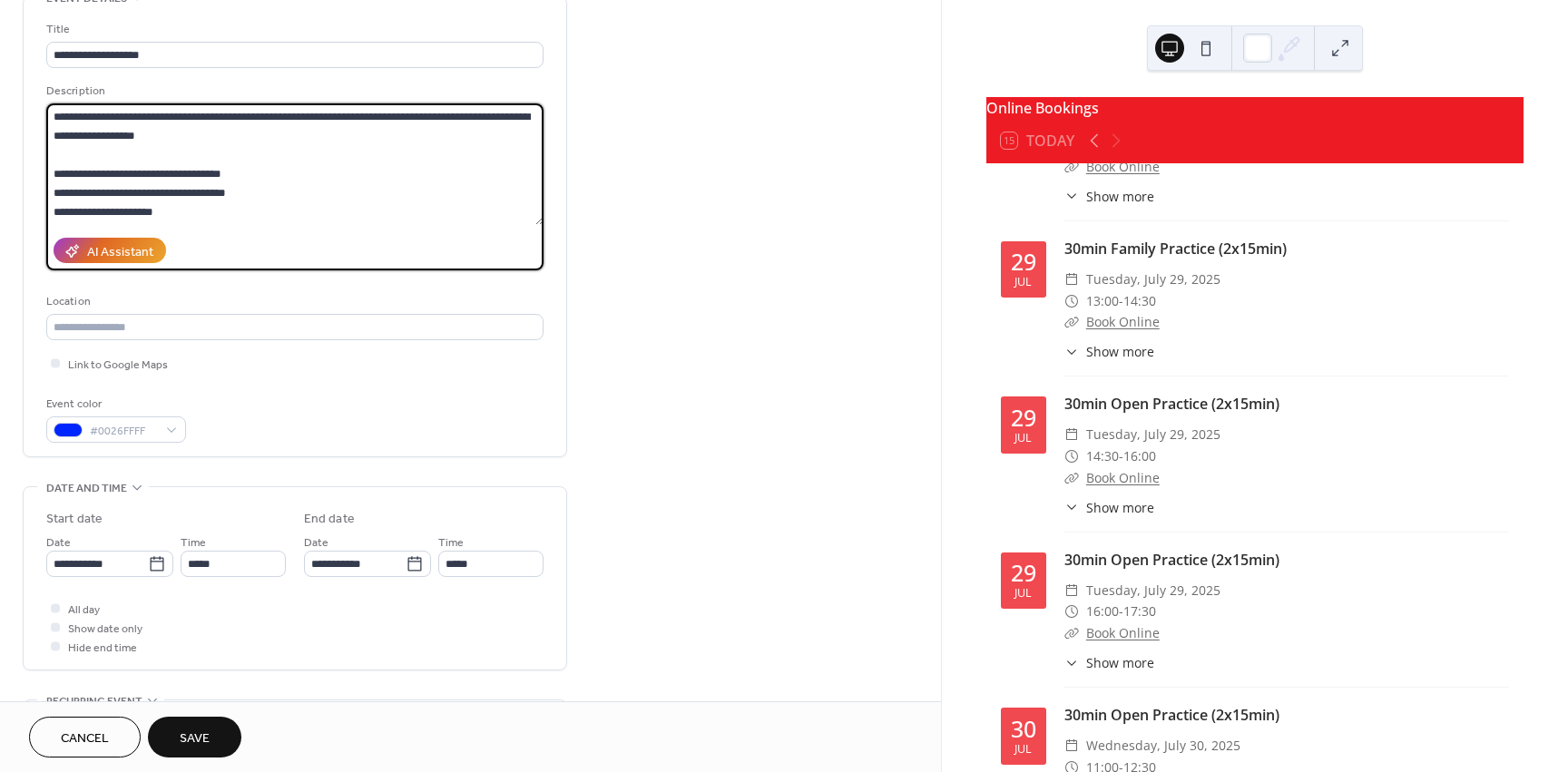 click on "**********" at bounding box center [295, 164] 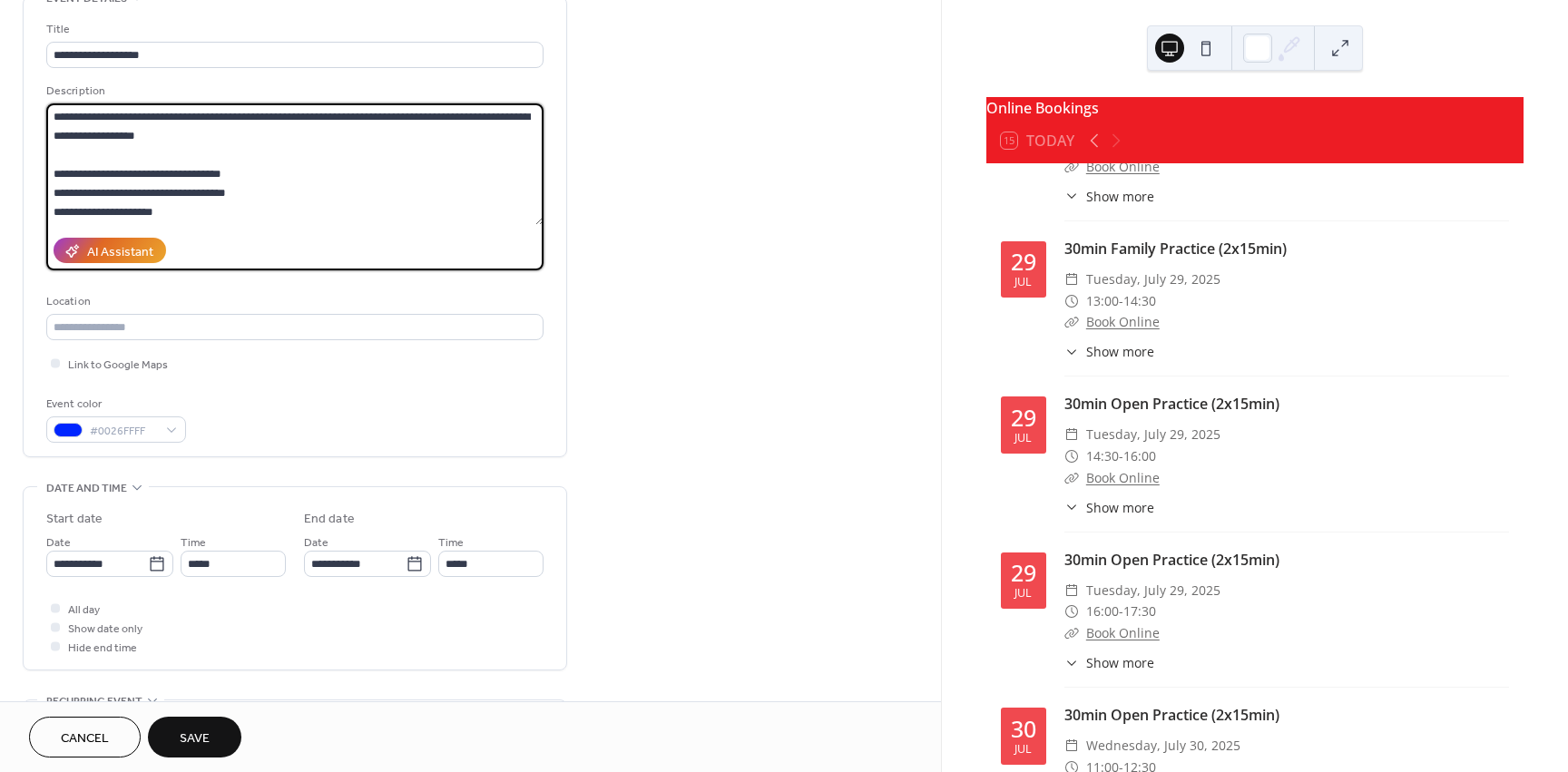 click on "**********" at bounding box center [295, 164] 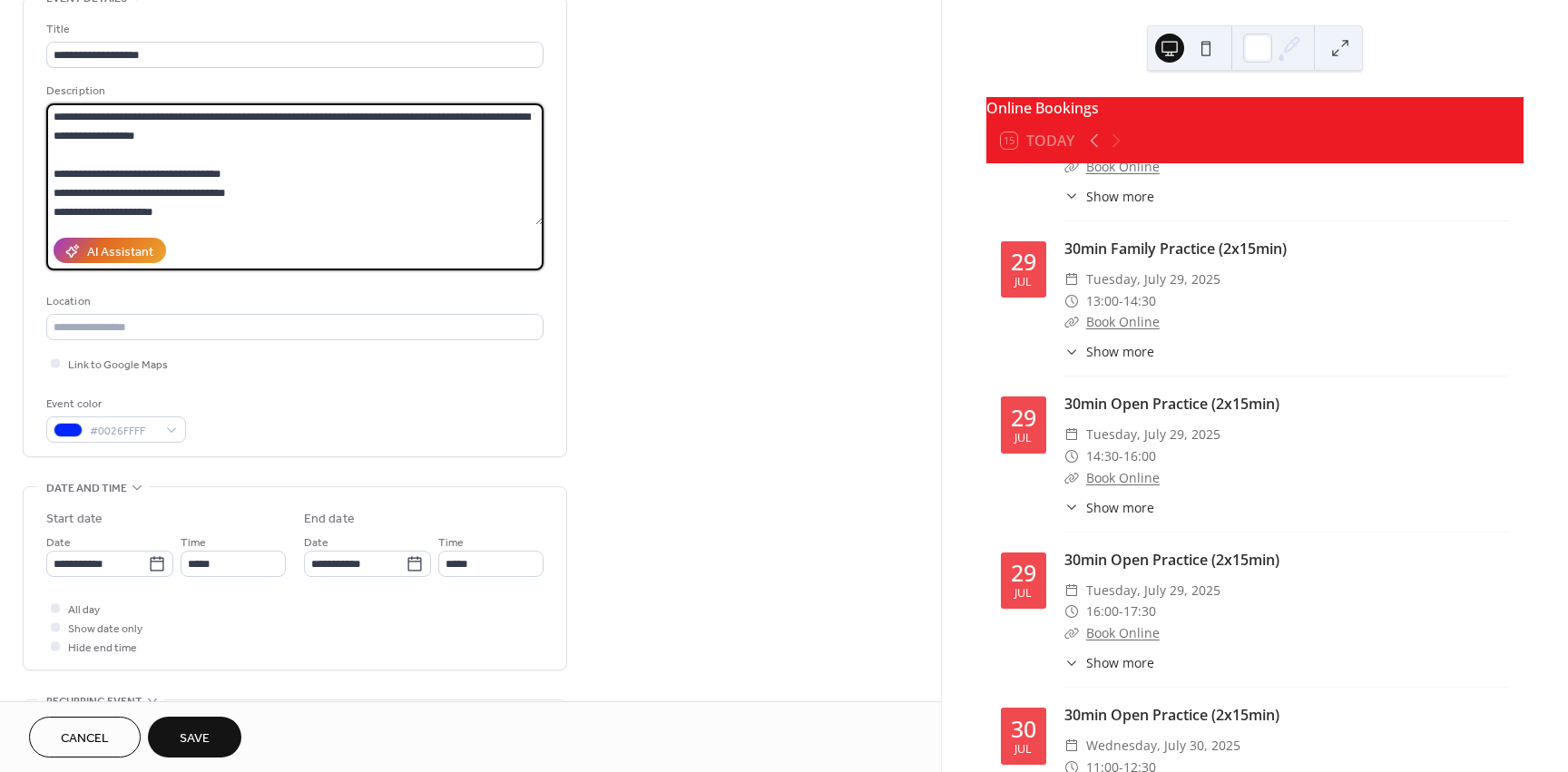 click on "**********" at bounding box center [470, 620] 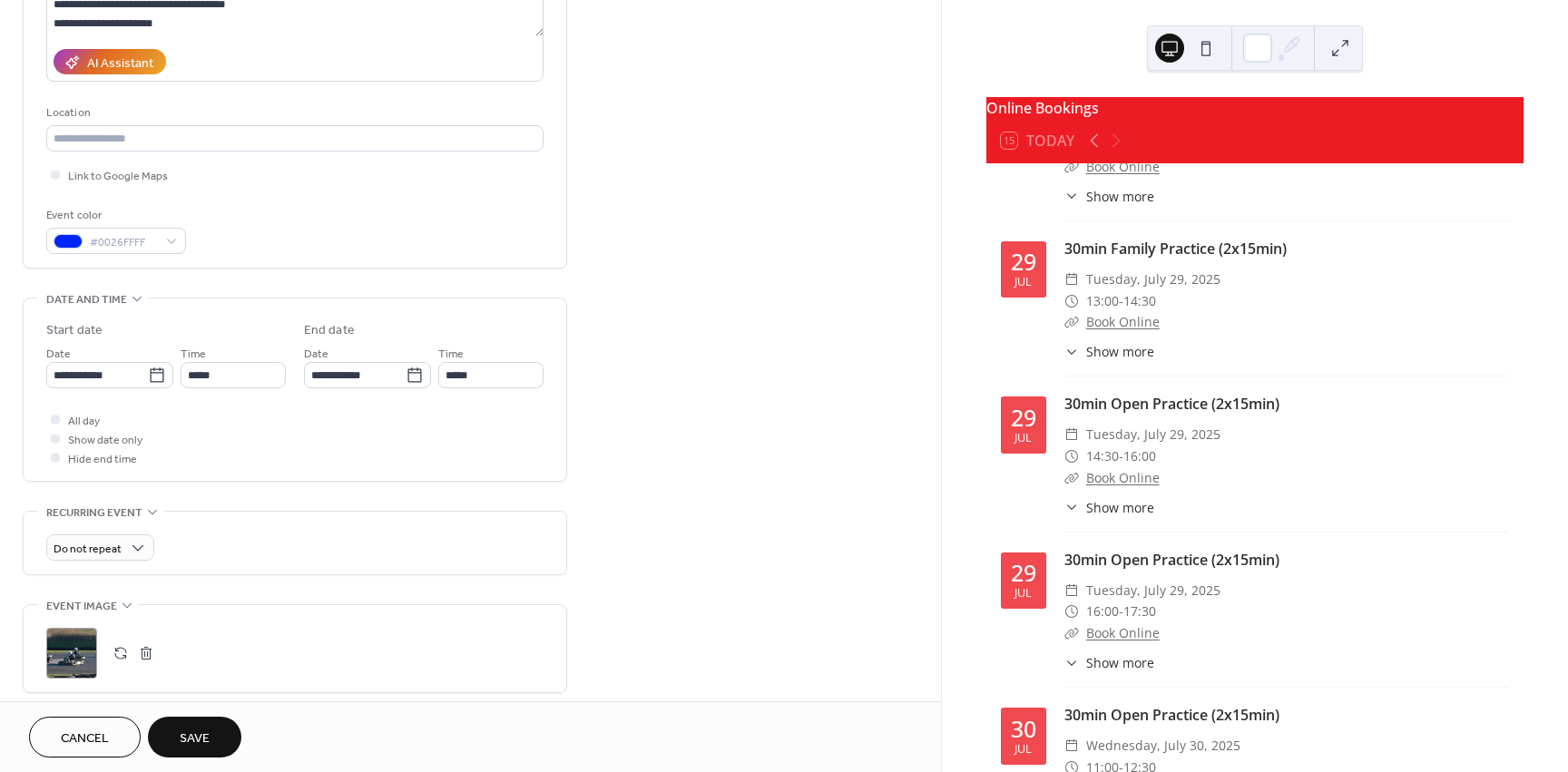 scroll, scrollTop: 311, scrollLeft: 0, axis: vertical 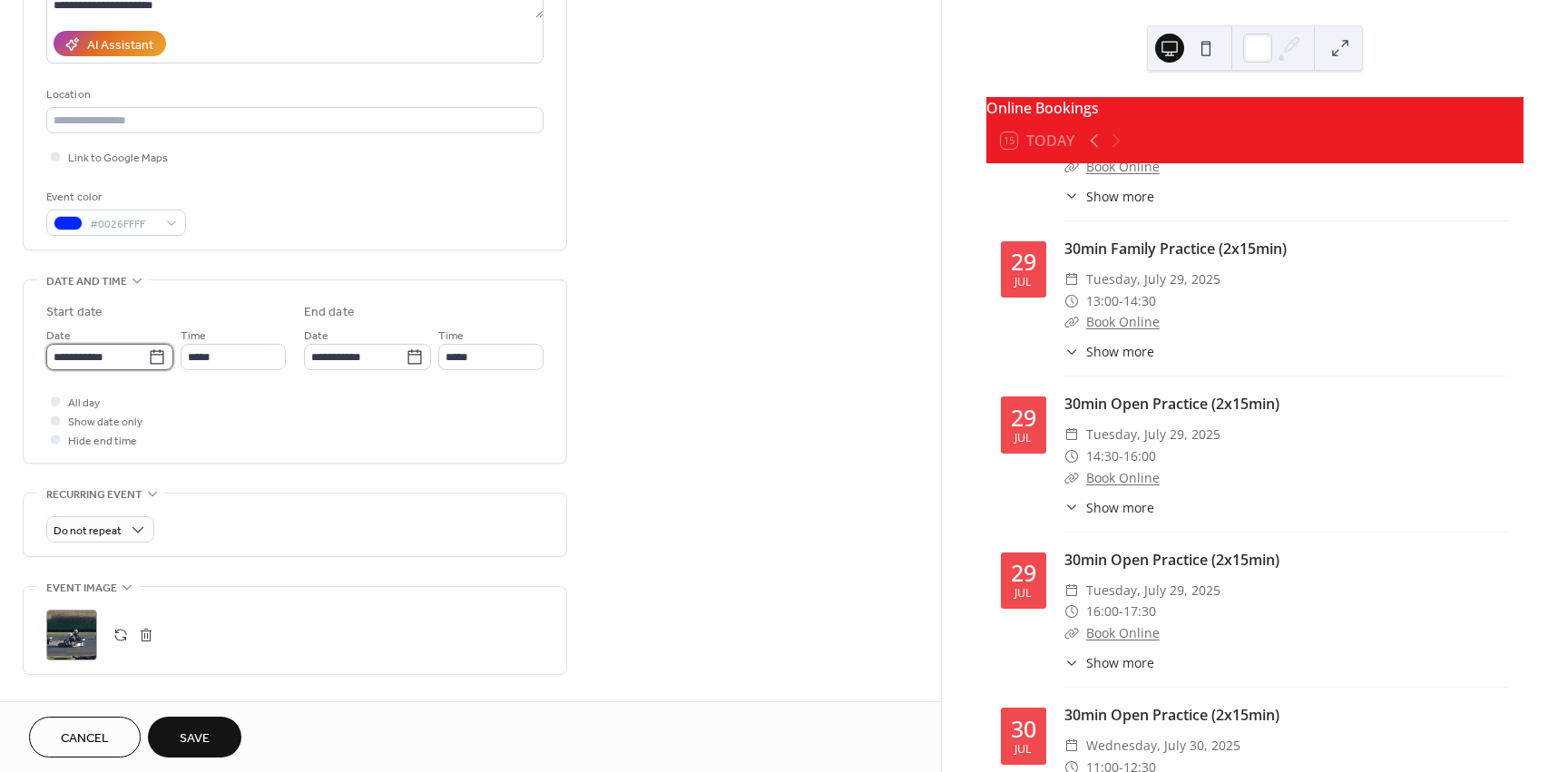 click on "**********" at bounding box center (97, 357) 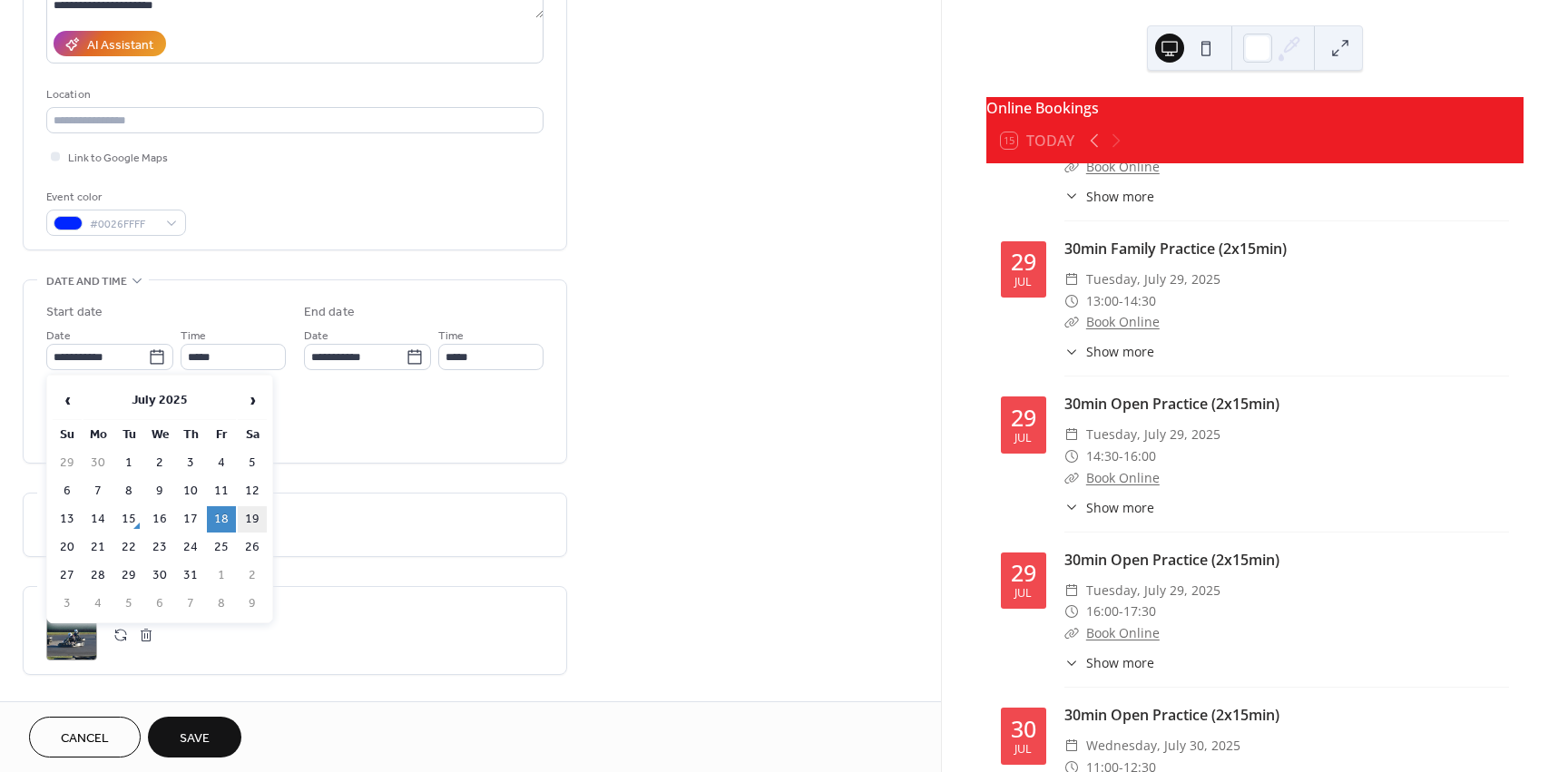 click on "19" at bounding box center [252, 519] 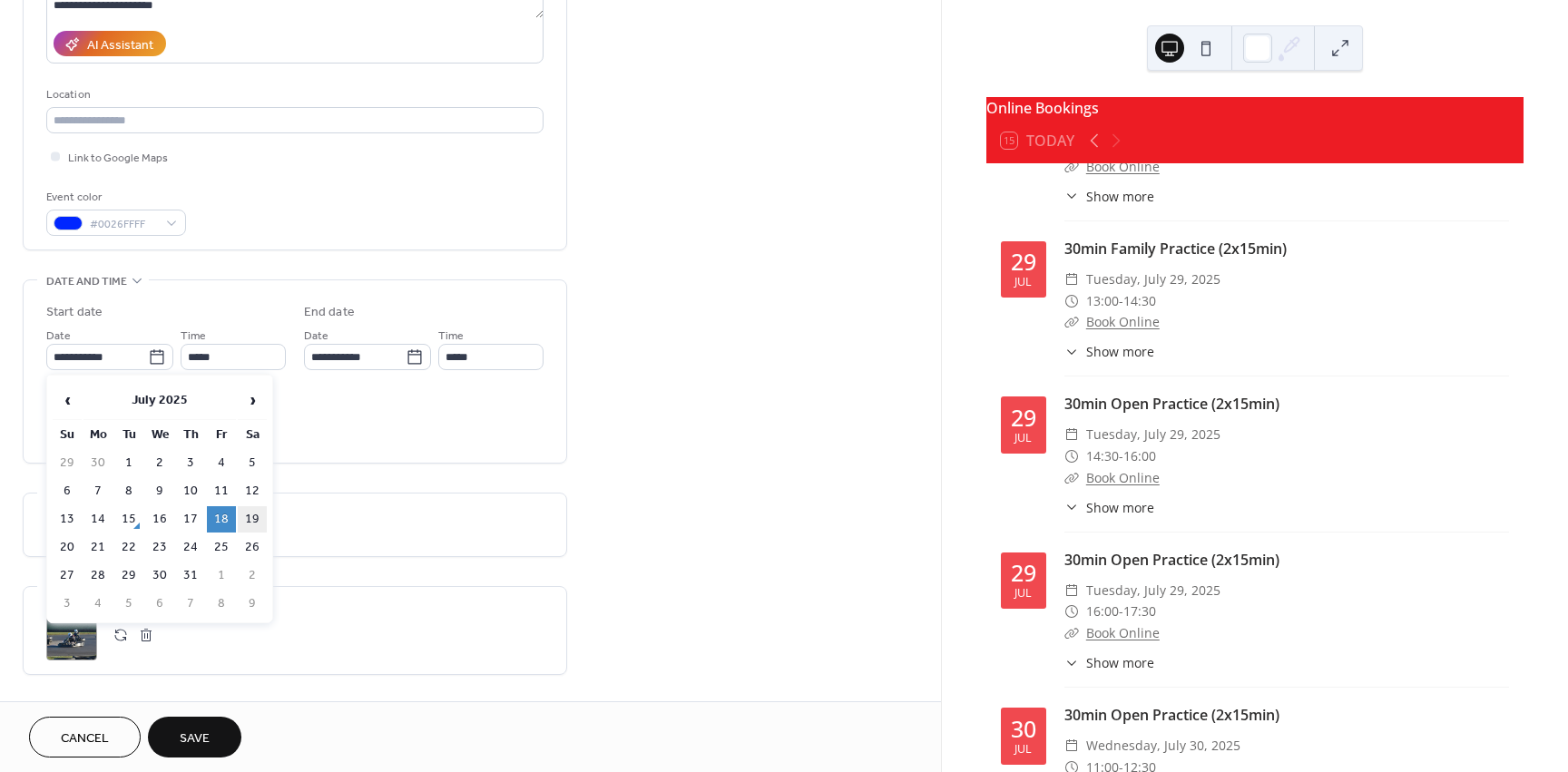 type on "**********" 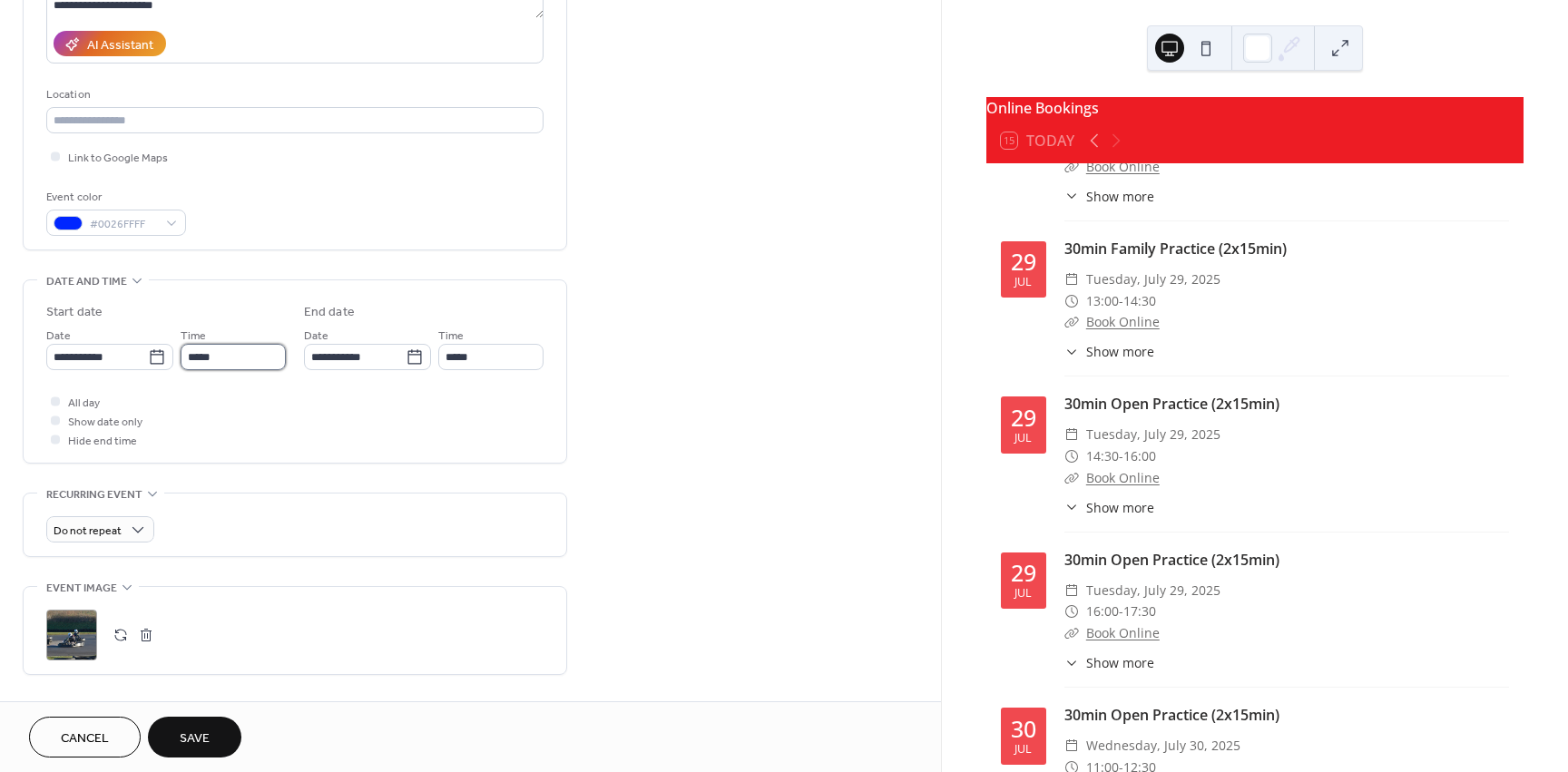 click on "*****" at bounding box center (233, 357) 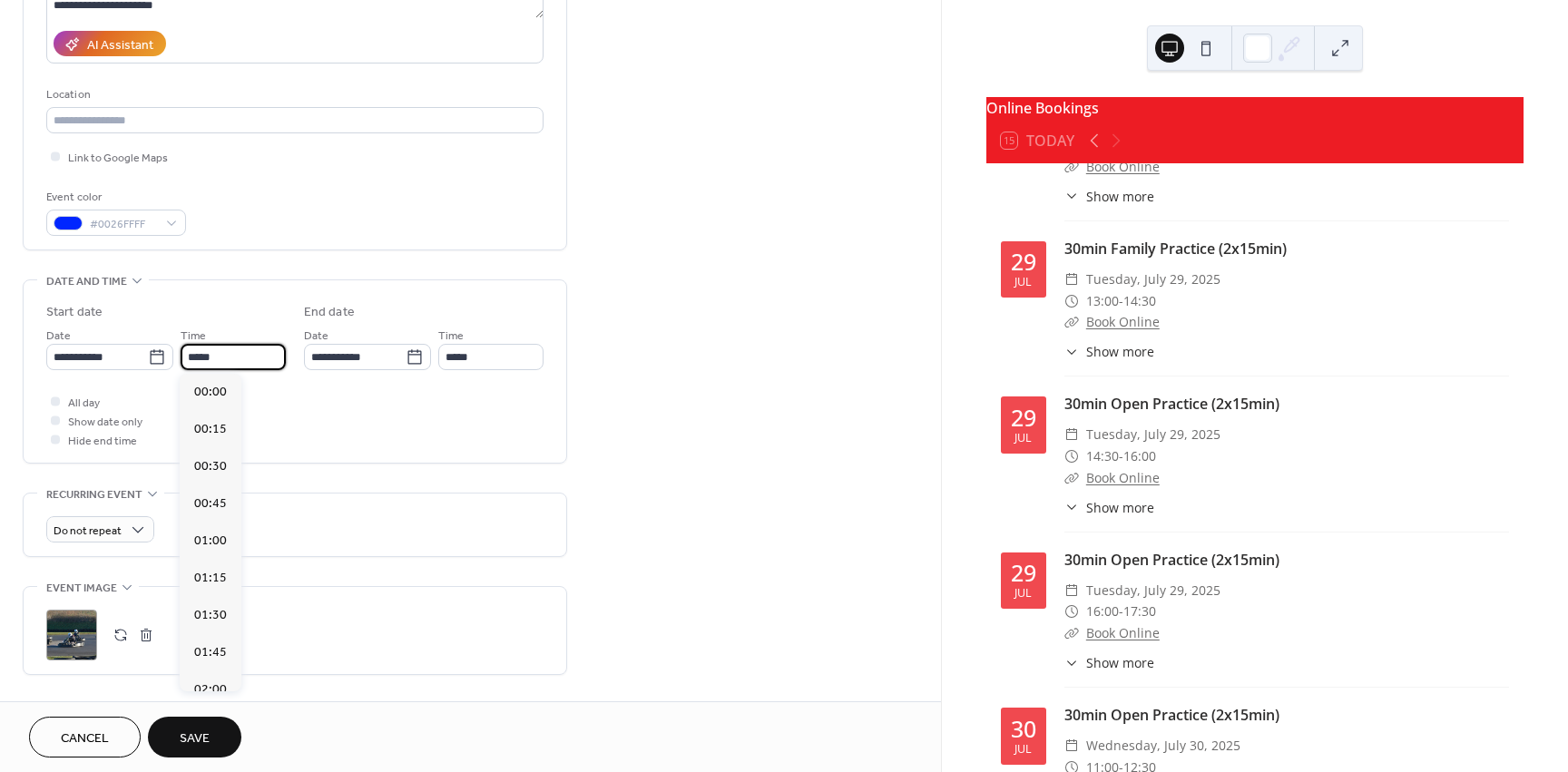 scroll, scrollTop: 2529, scrollLeft: 0, axis: vertical 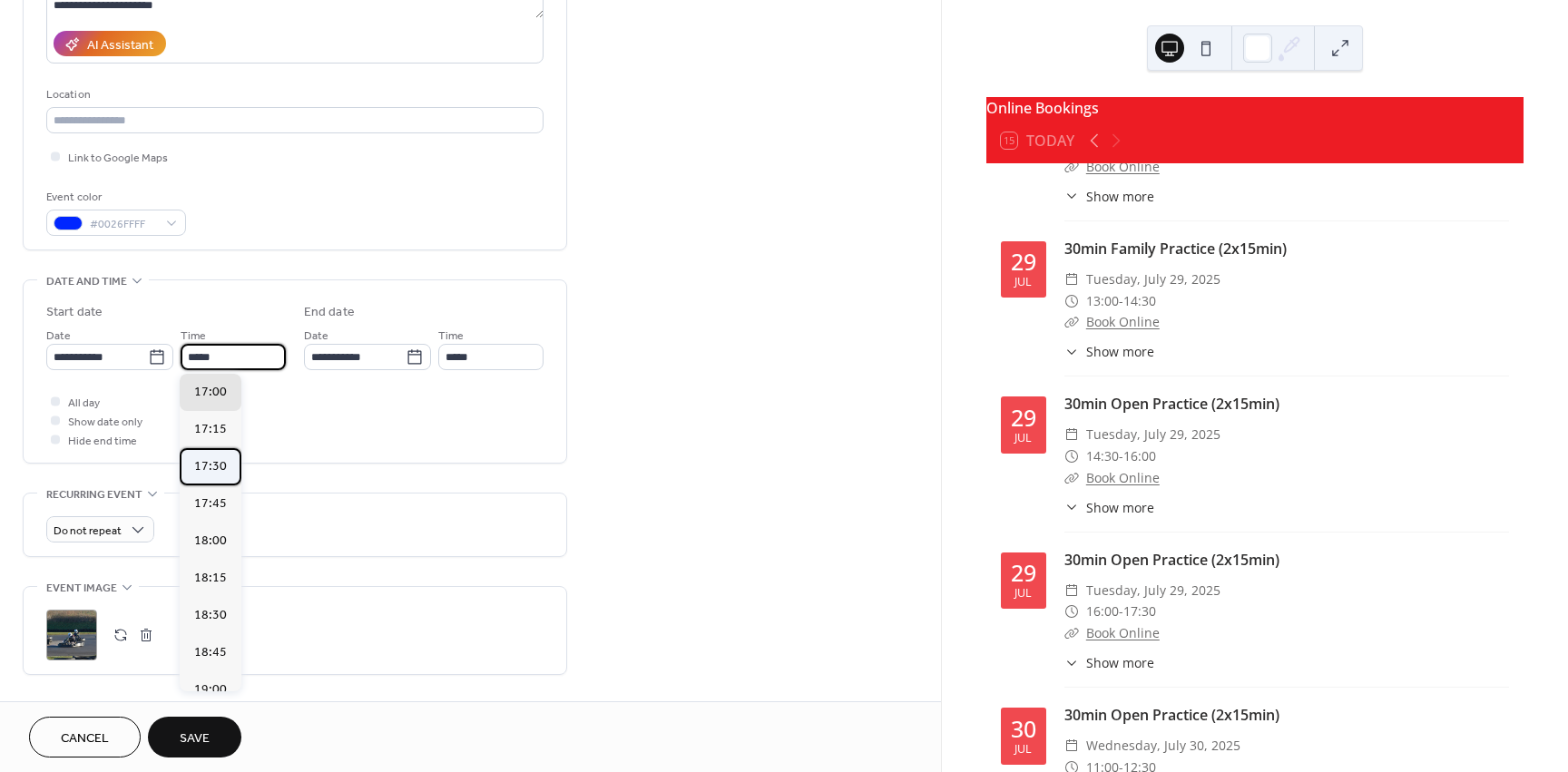 click on "17:30" at bounding box center (211, 466) 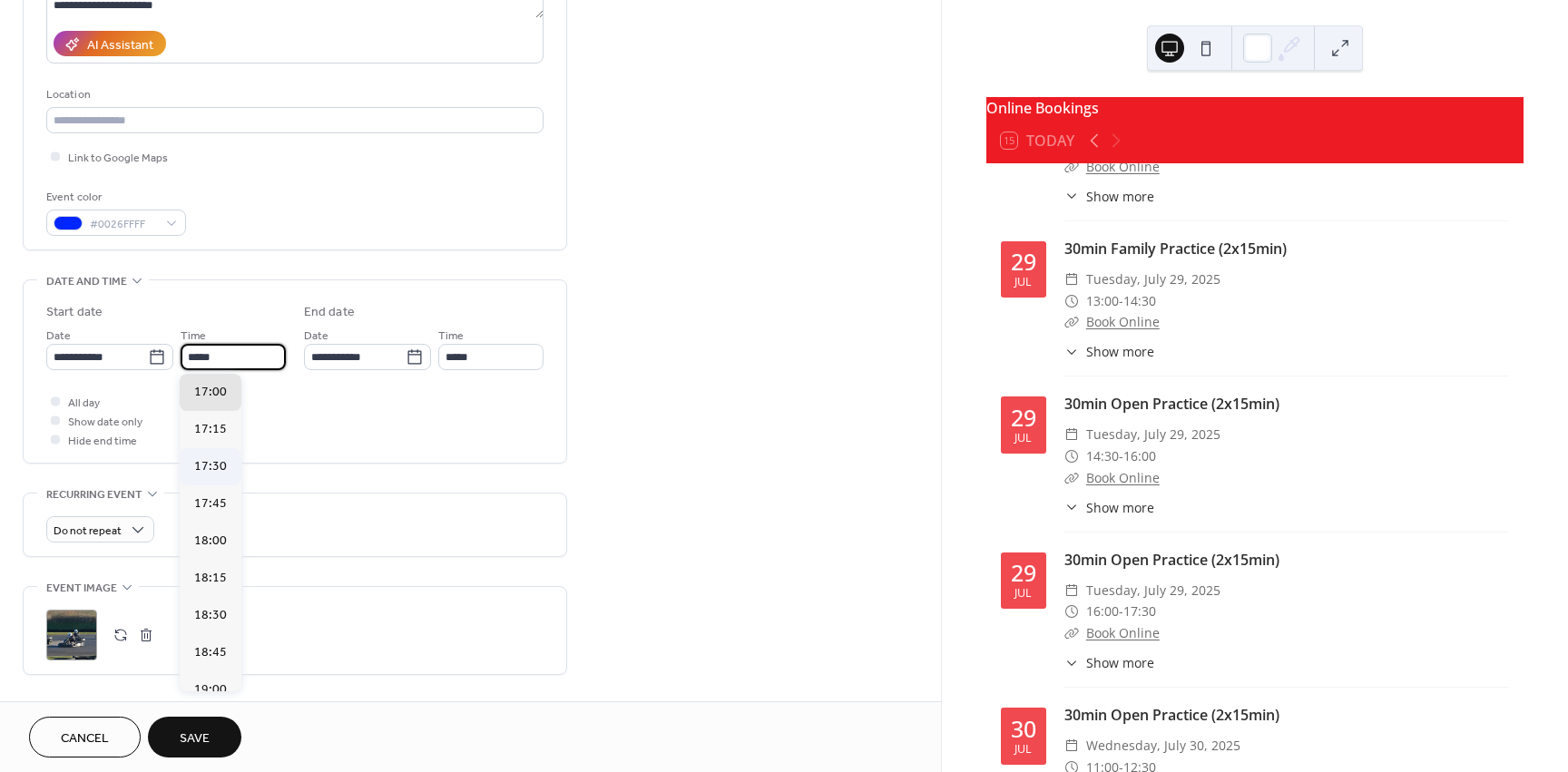 type on "*****" 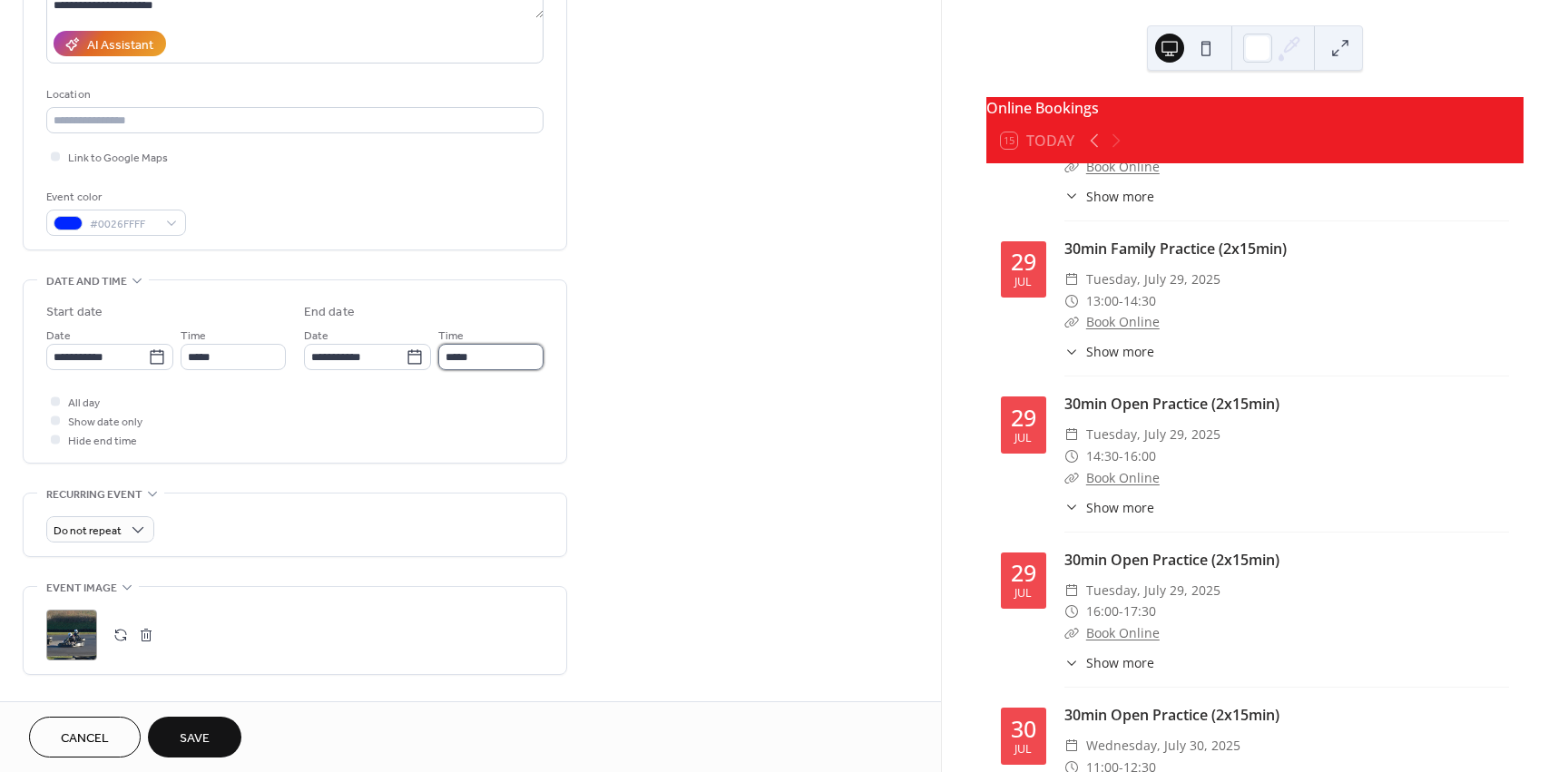 click on "*****" at bounding box center (491, 357) 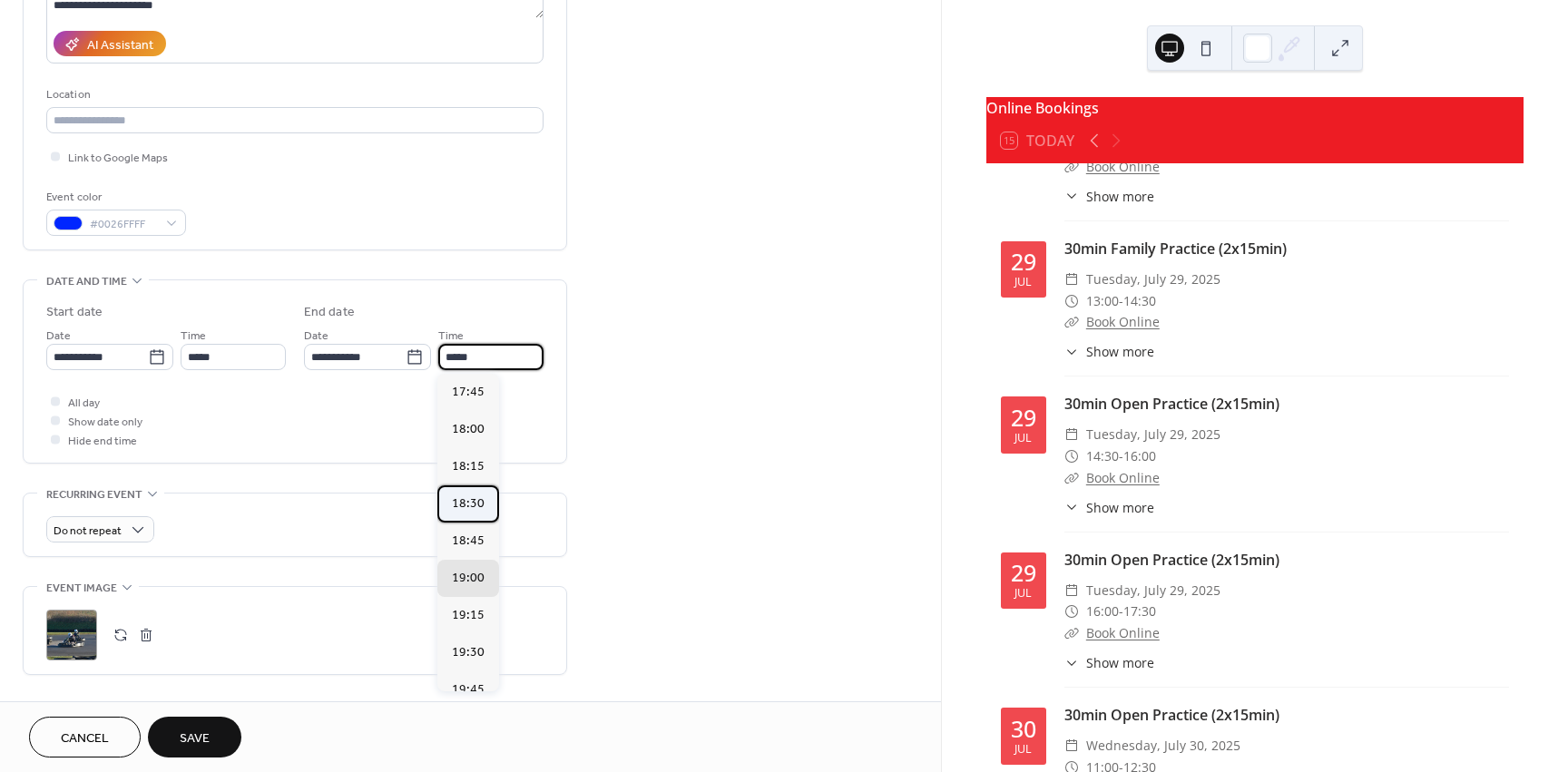 click on "18:30" at bounding box center [468, 503] 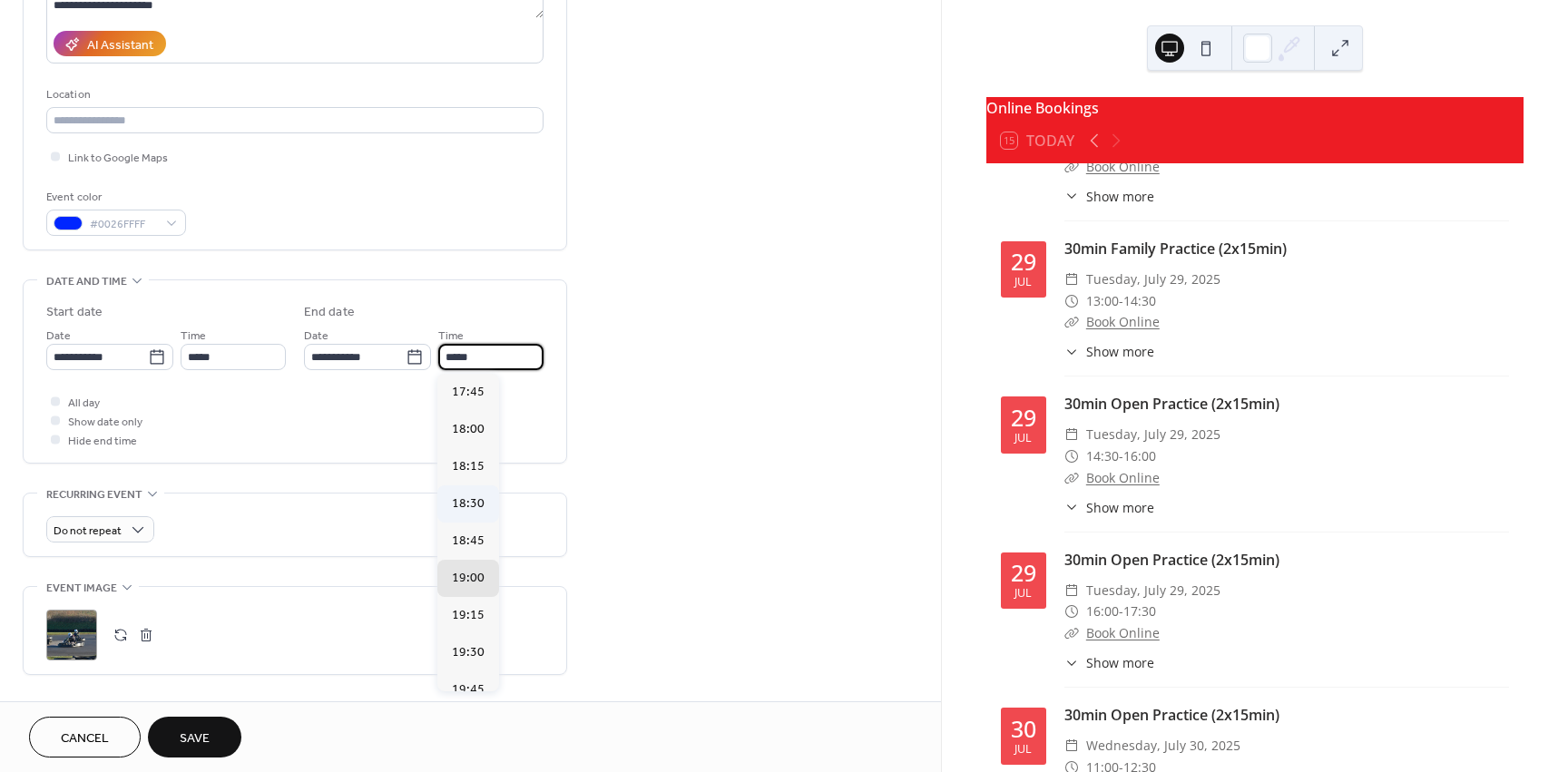type on "*****" 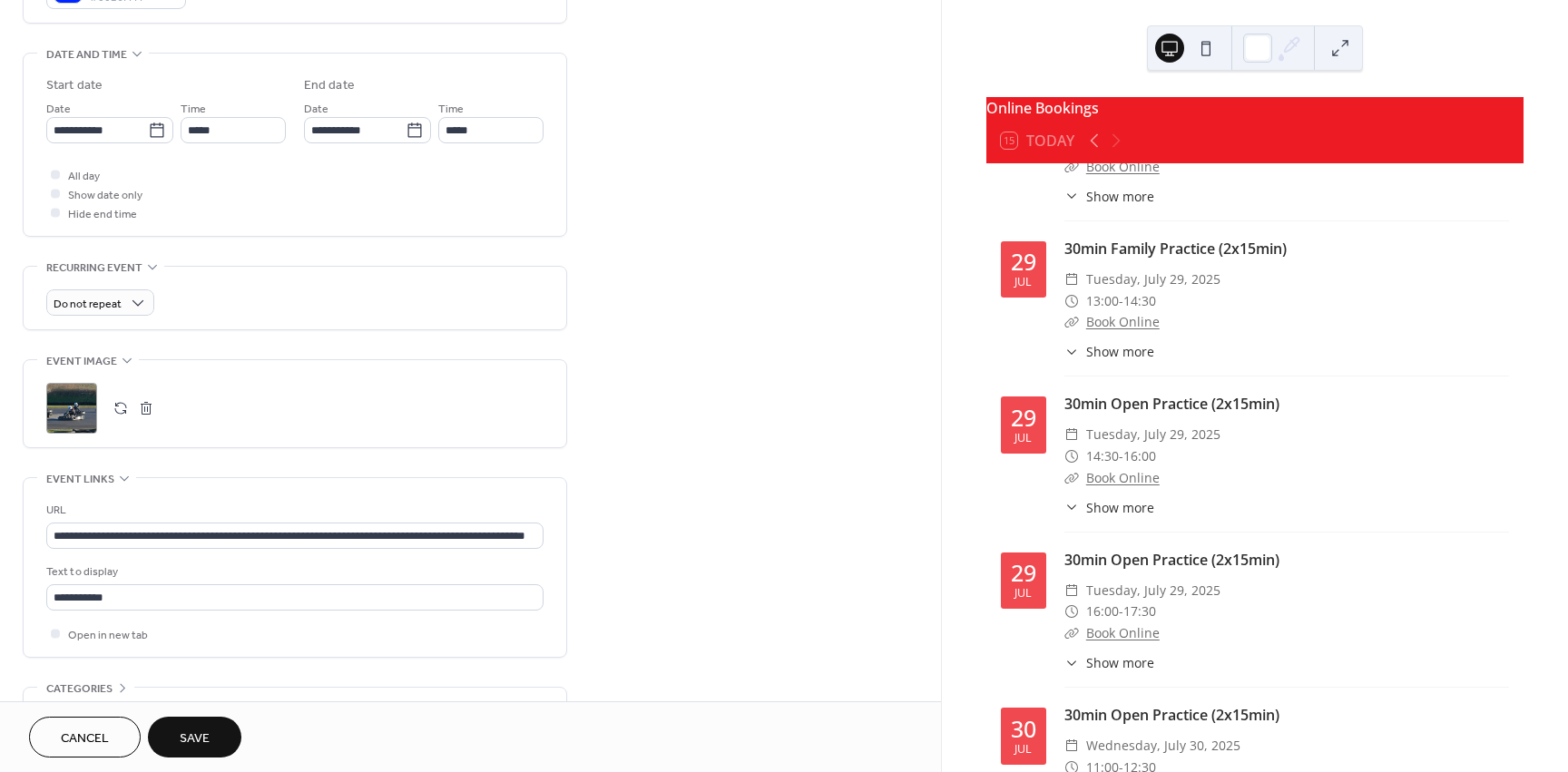 scroll, scrollTop: 647, scrollLeft: 0, axis: vertical 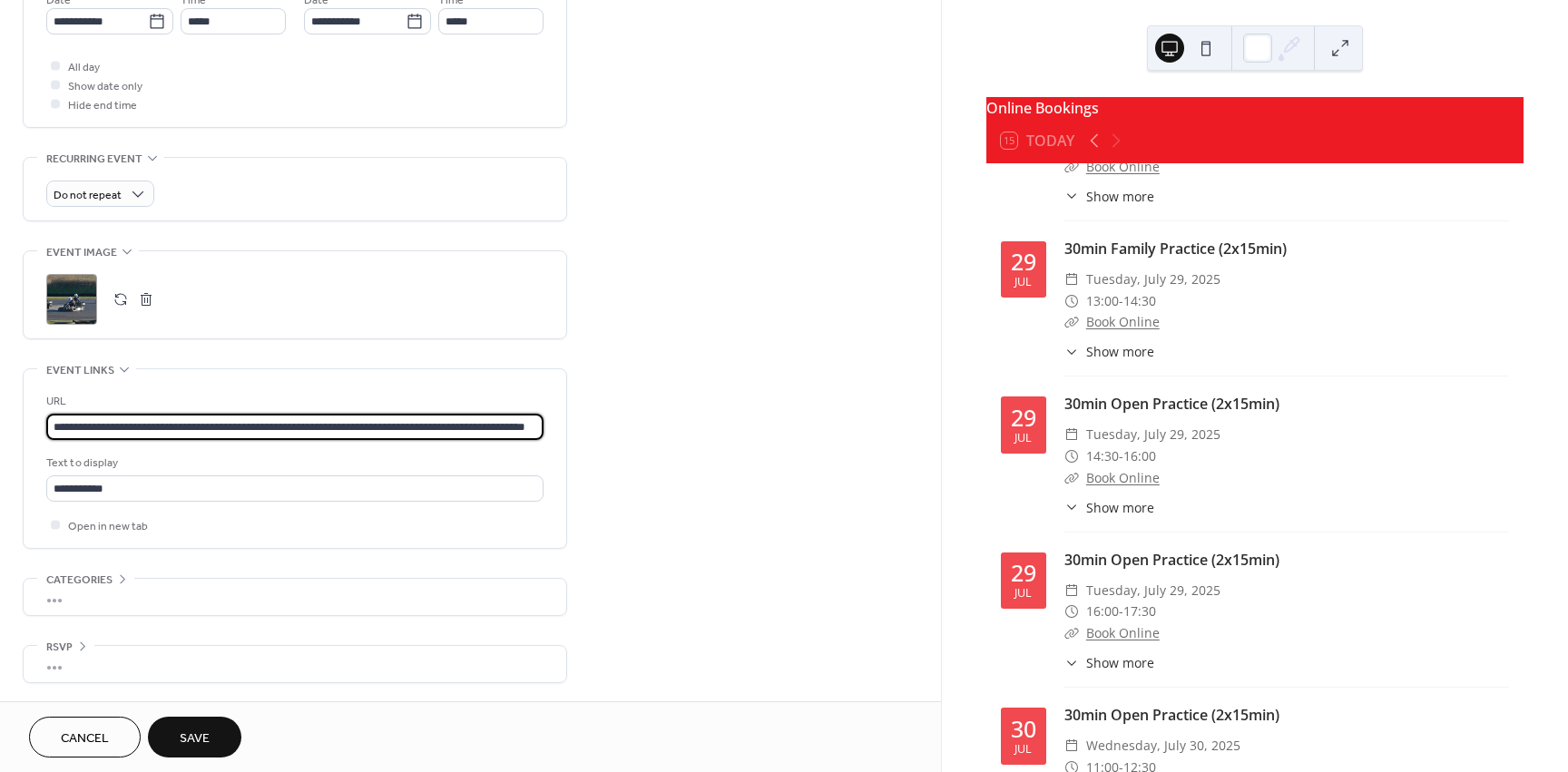 click on "**********" at bounding box center (295, 426) 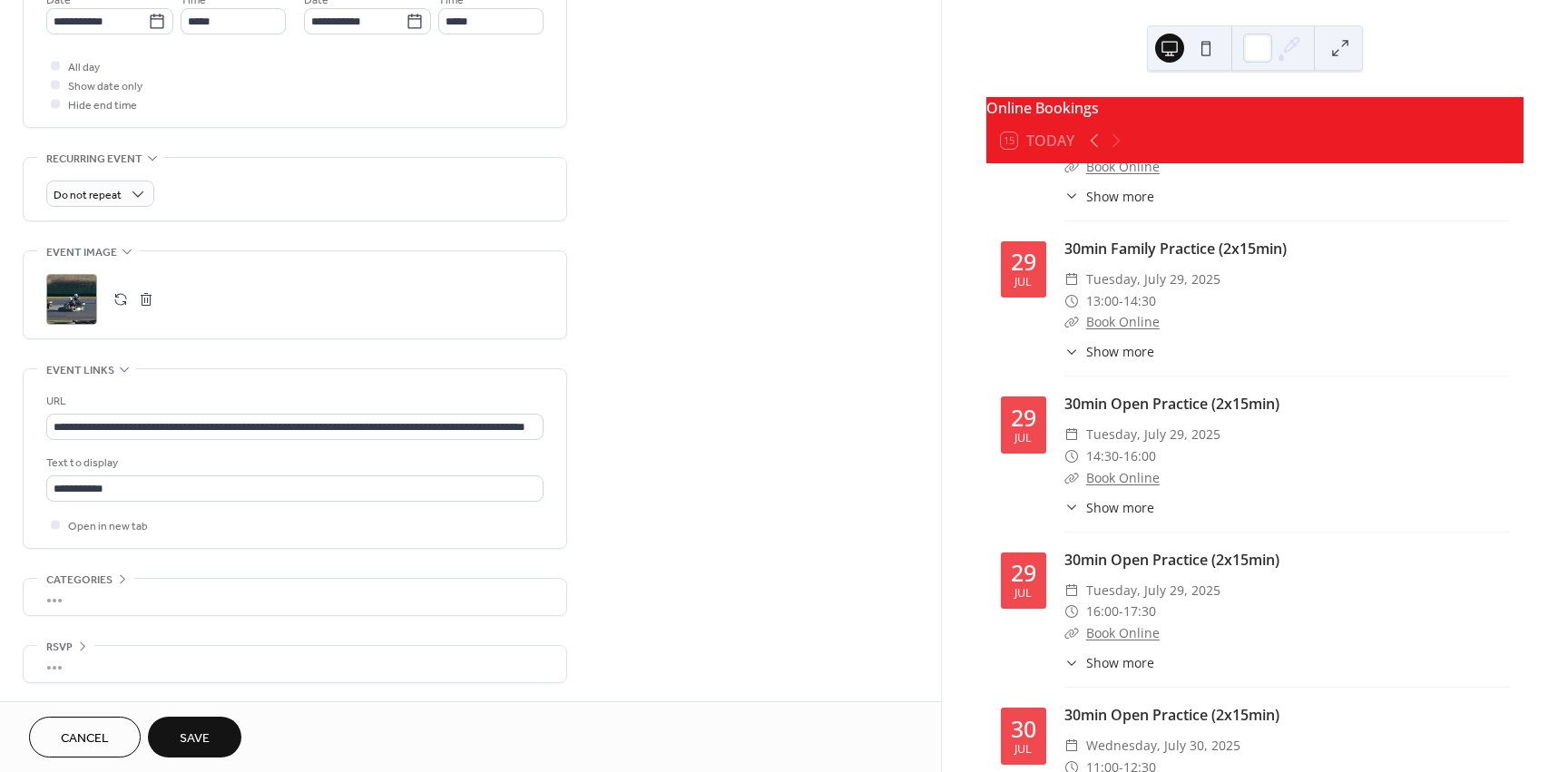 scroll, scrollTop: 0, scrollLeft: 0, axis: both 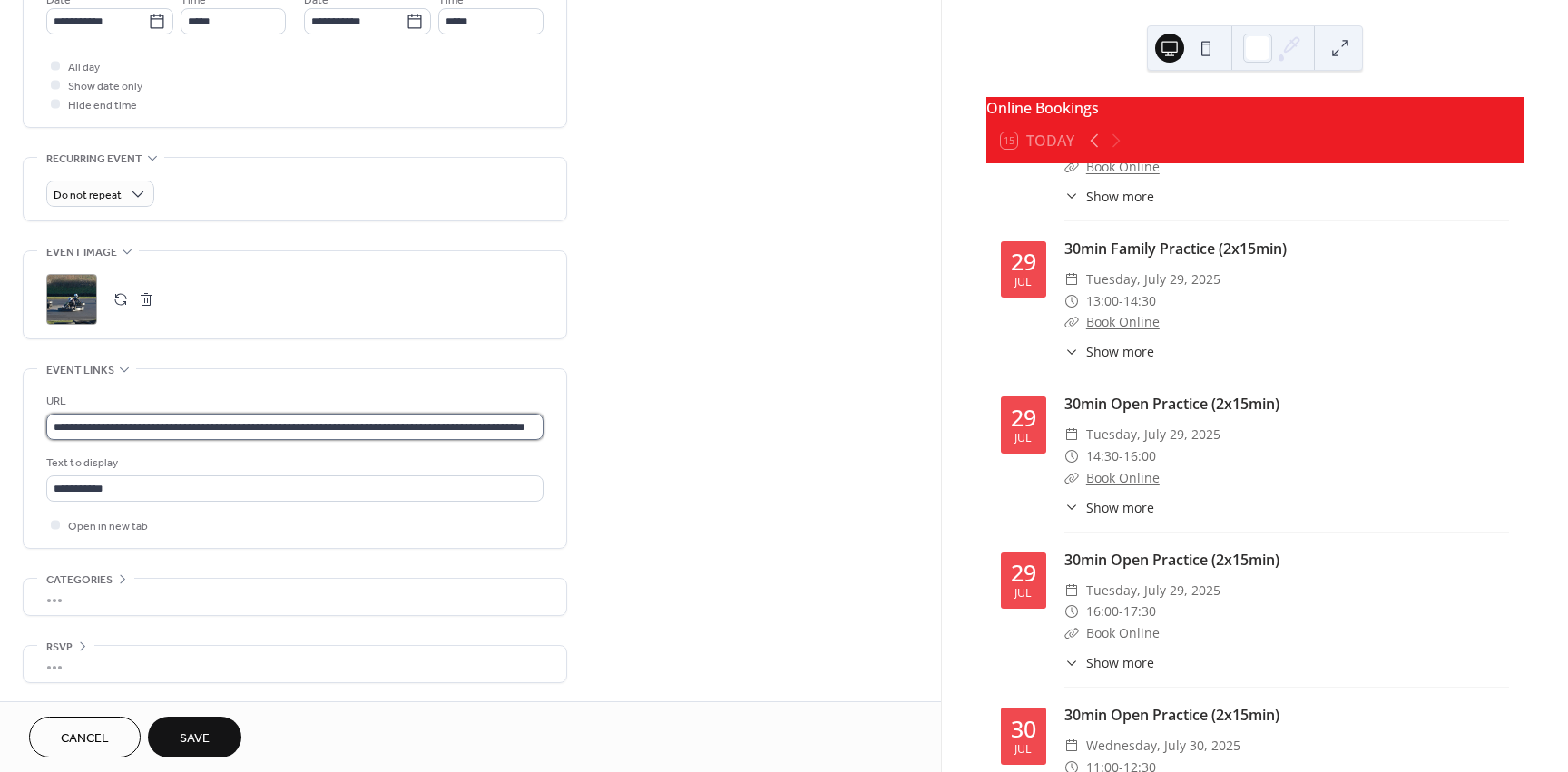 click on "**********" at bounding box center [295, 426] 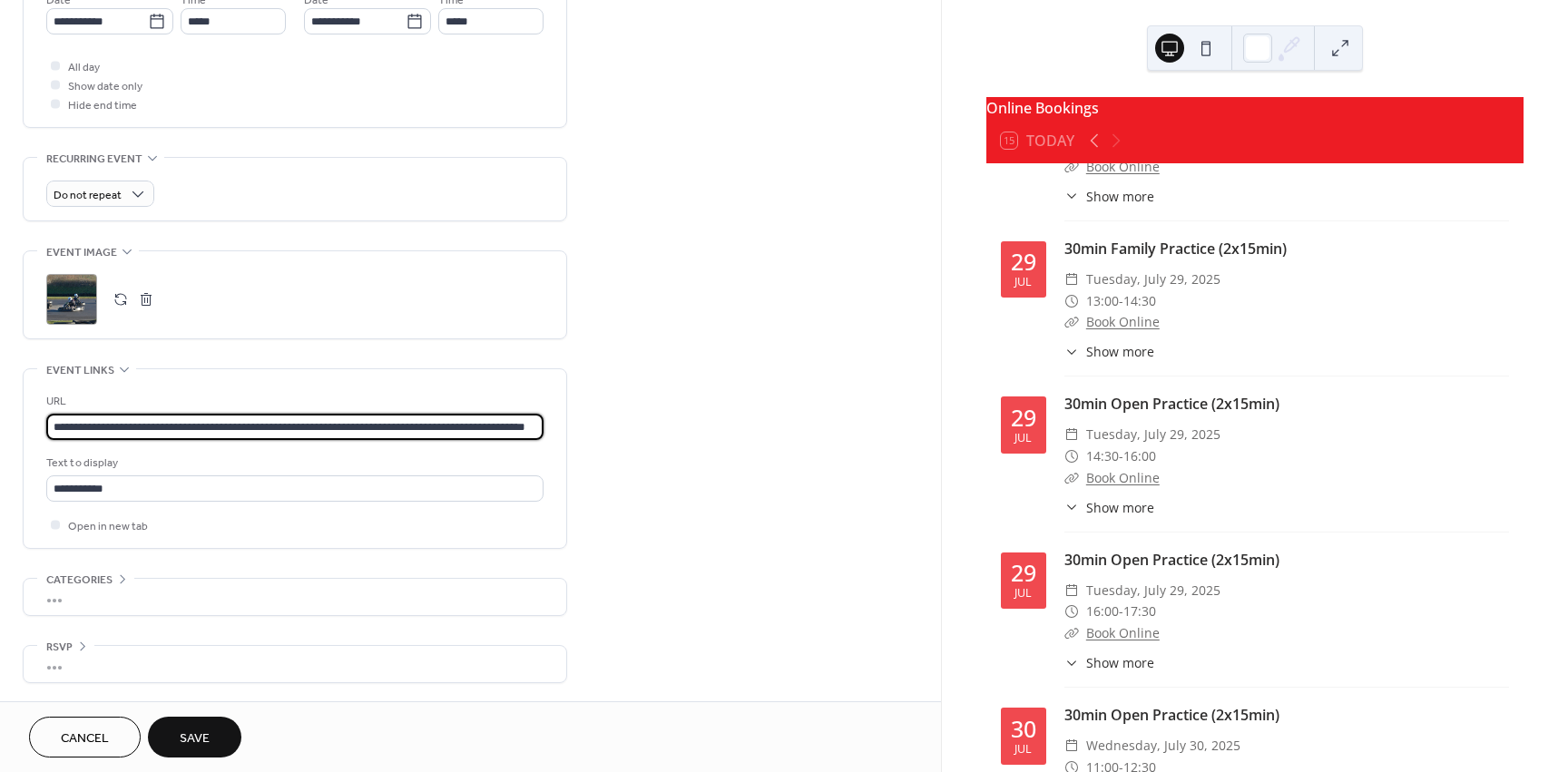 click on "**********" at bounding box center (295, 426) 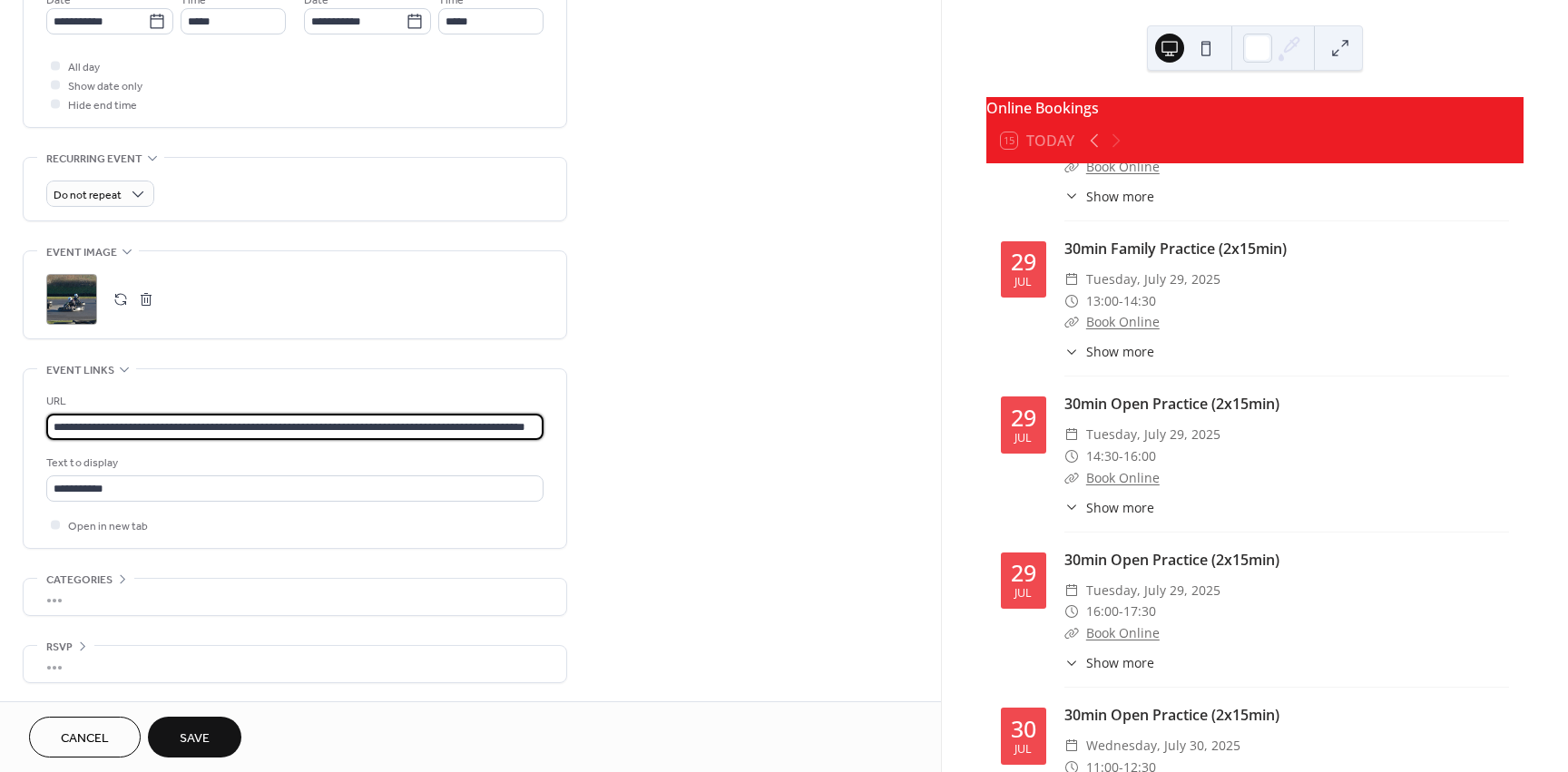scroll, scrollTop: 0, scrollLeft: 61, axis: horizontal 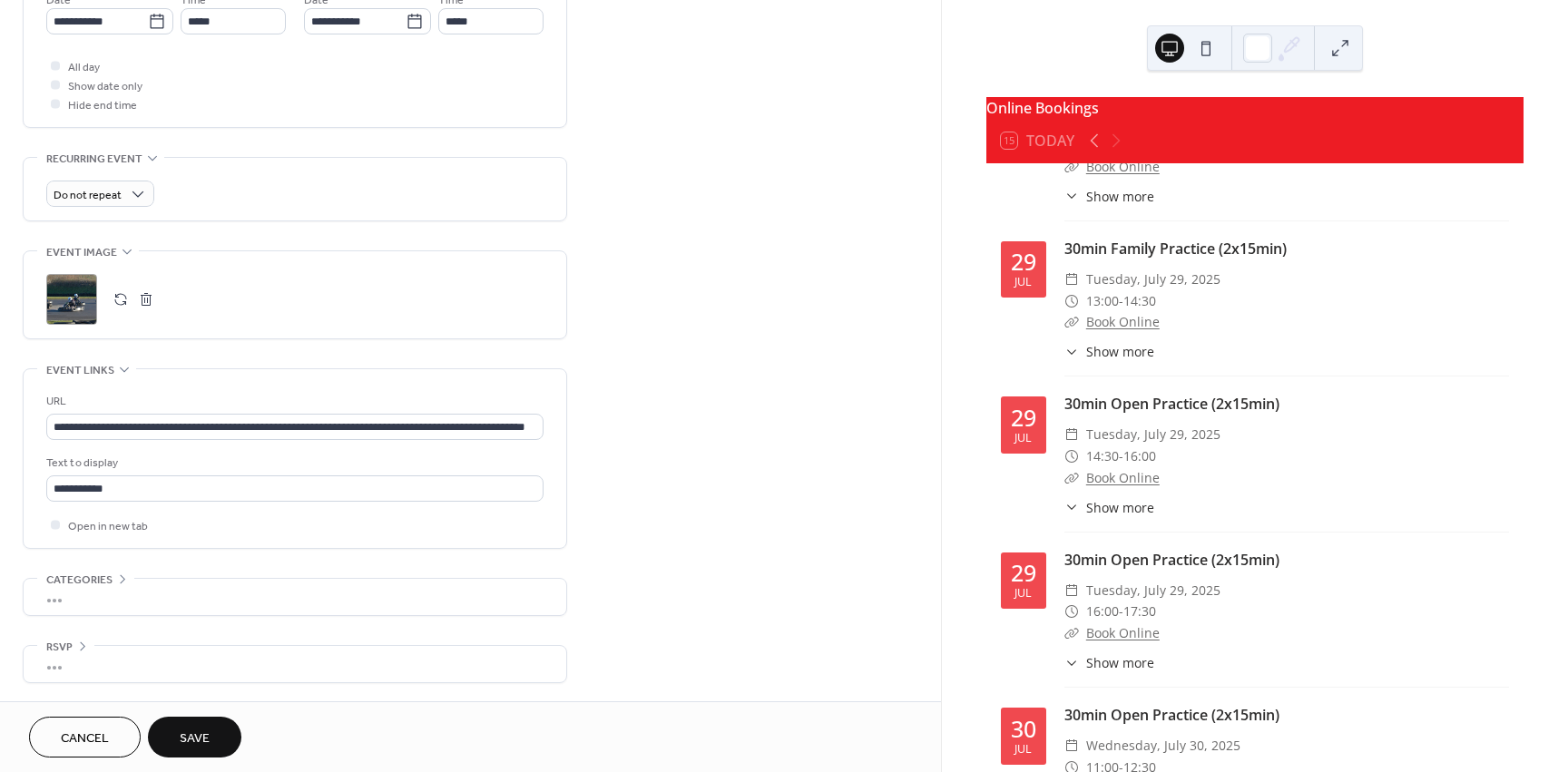 click on "**********" at bounding box center [470, 77] 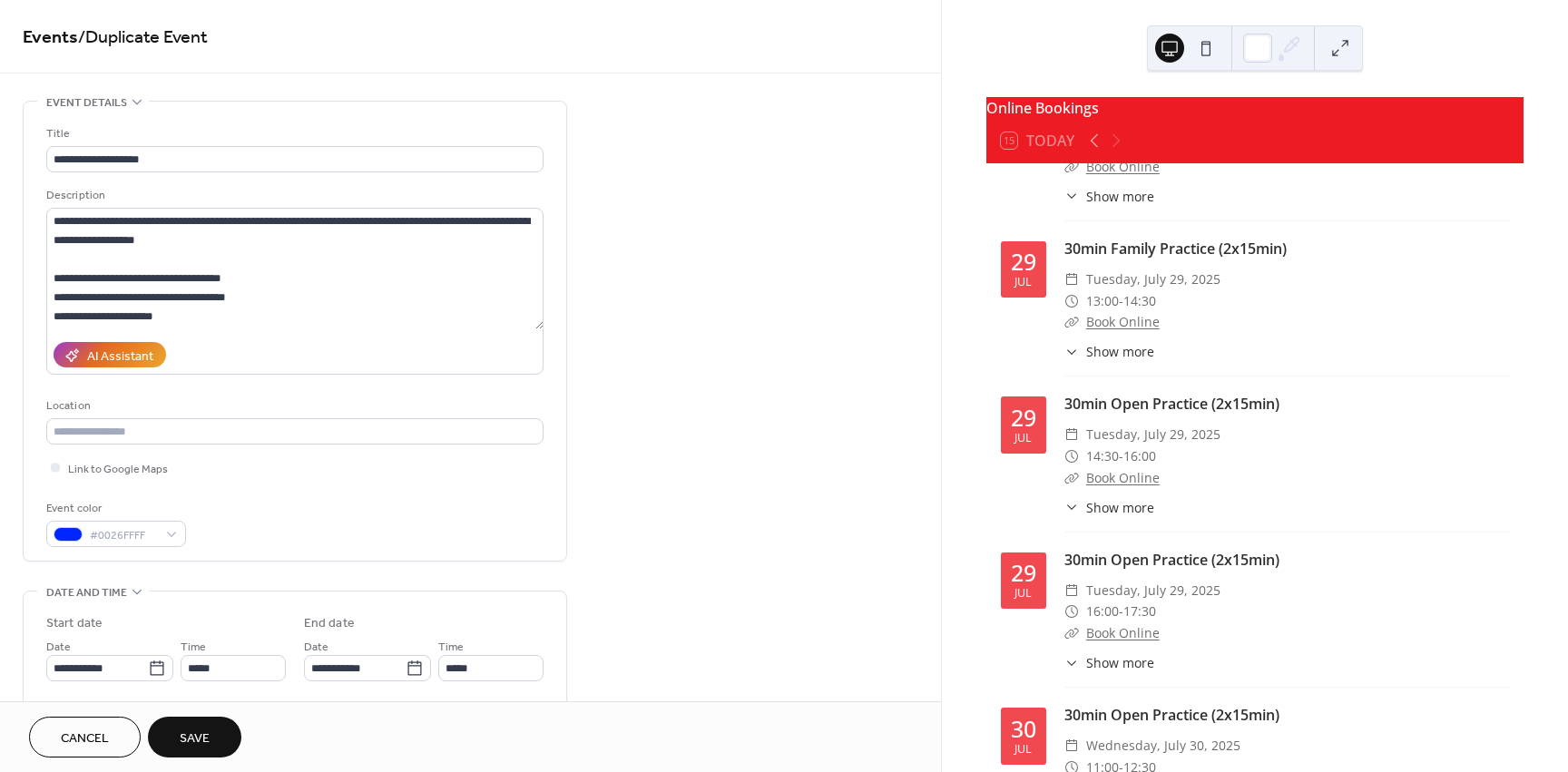 scroll, scrollTop: 647, scrollLeft: 0, axis: vertical 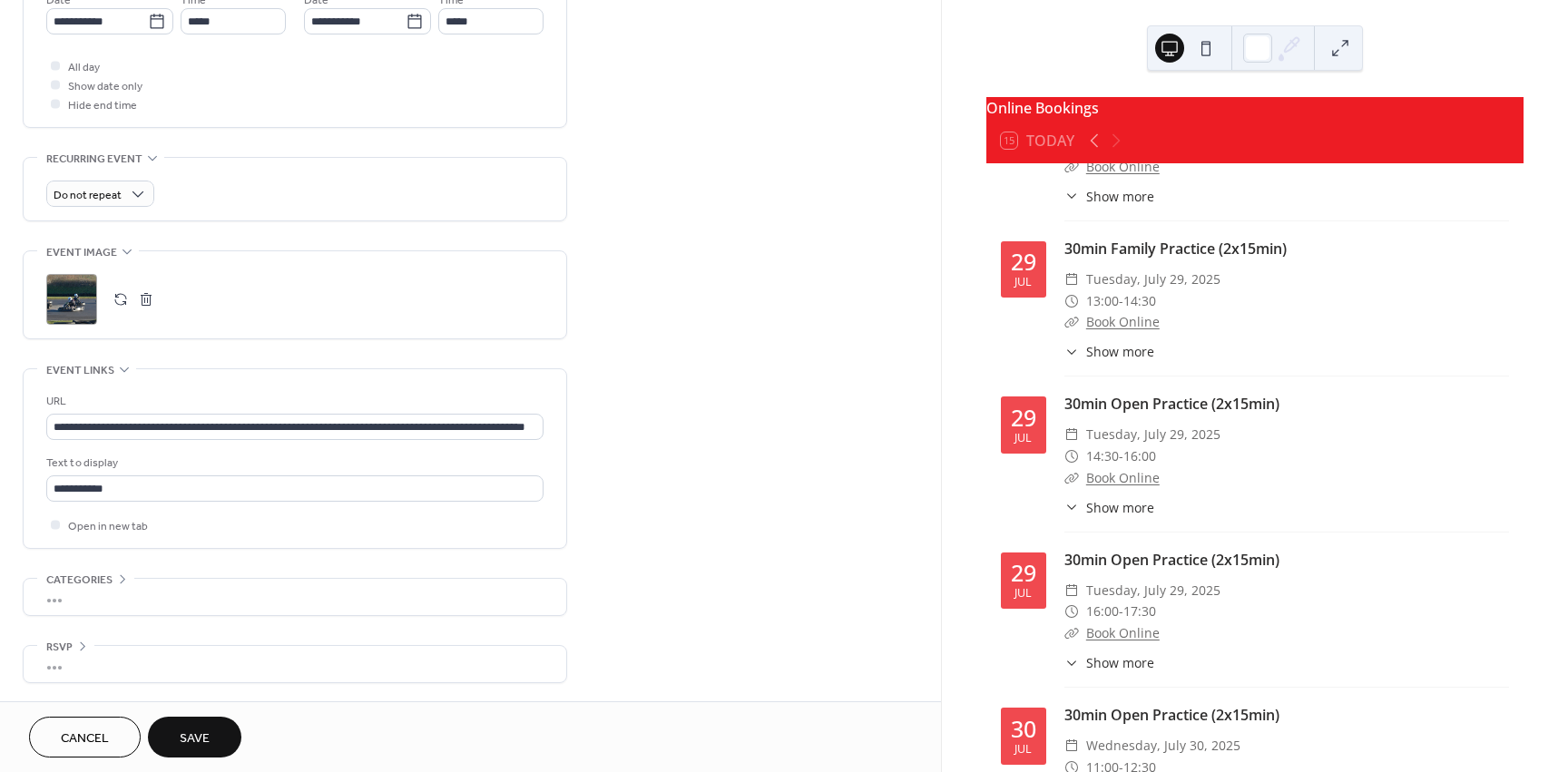 click on "Save" at bounding box center [194, 737] 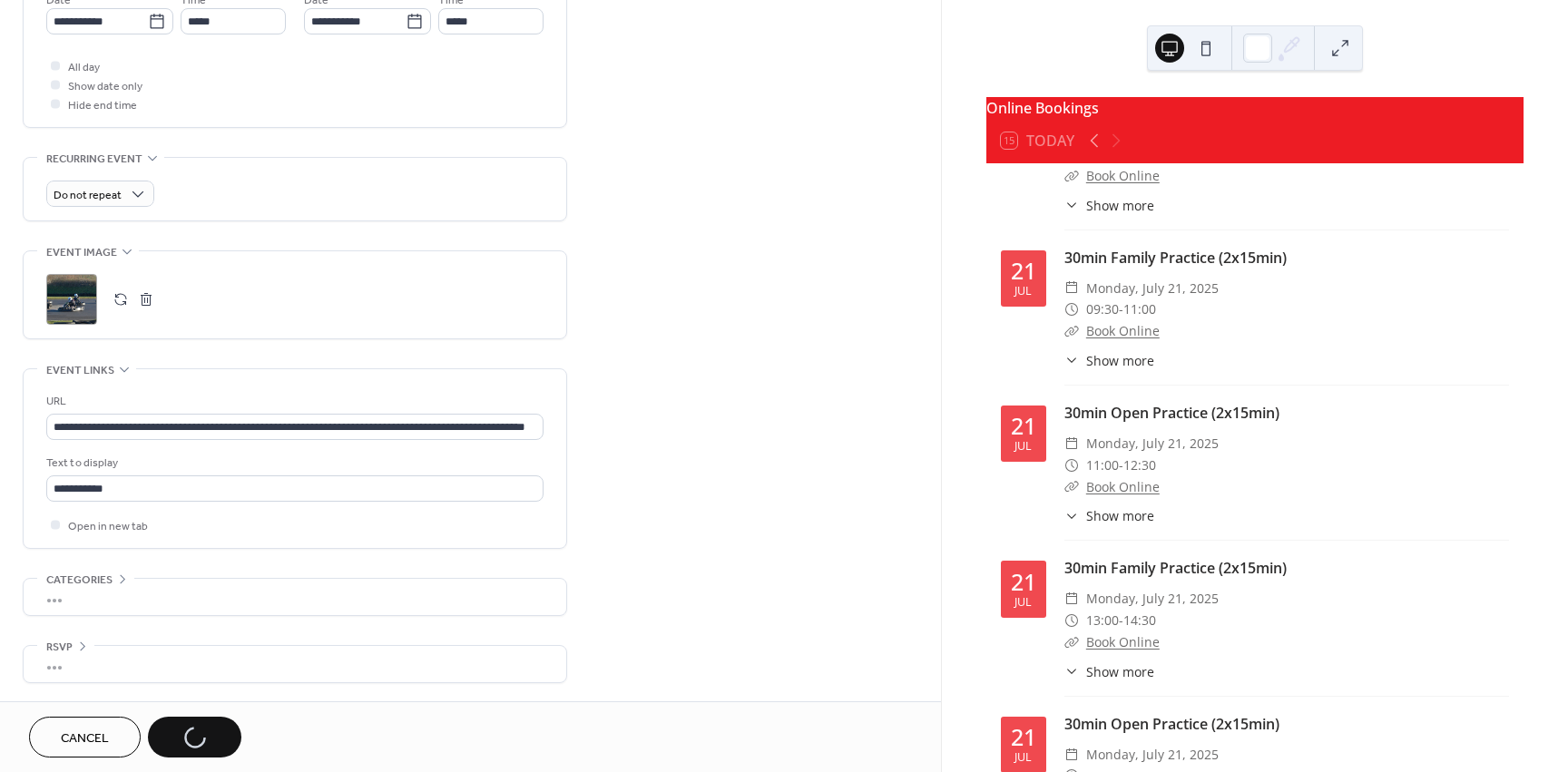 scroll, scrollTop: 488, scrollLeft: 0, axis: vertical 